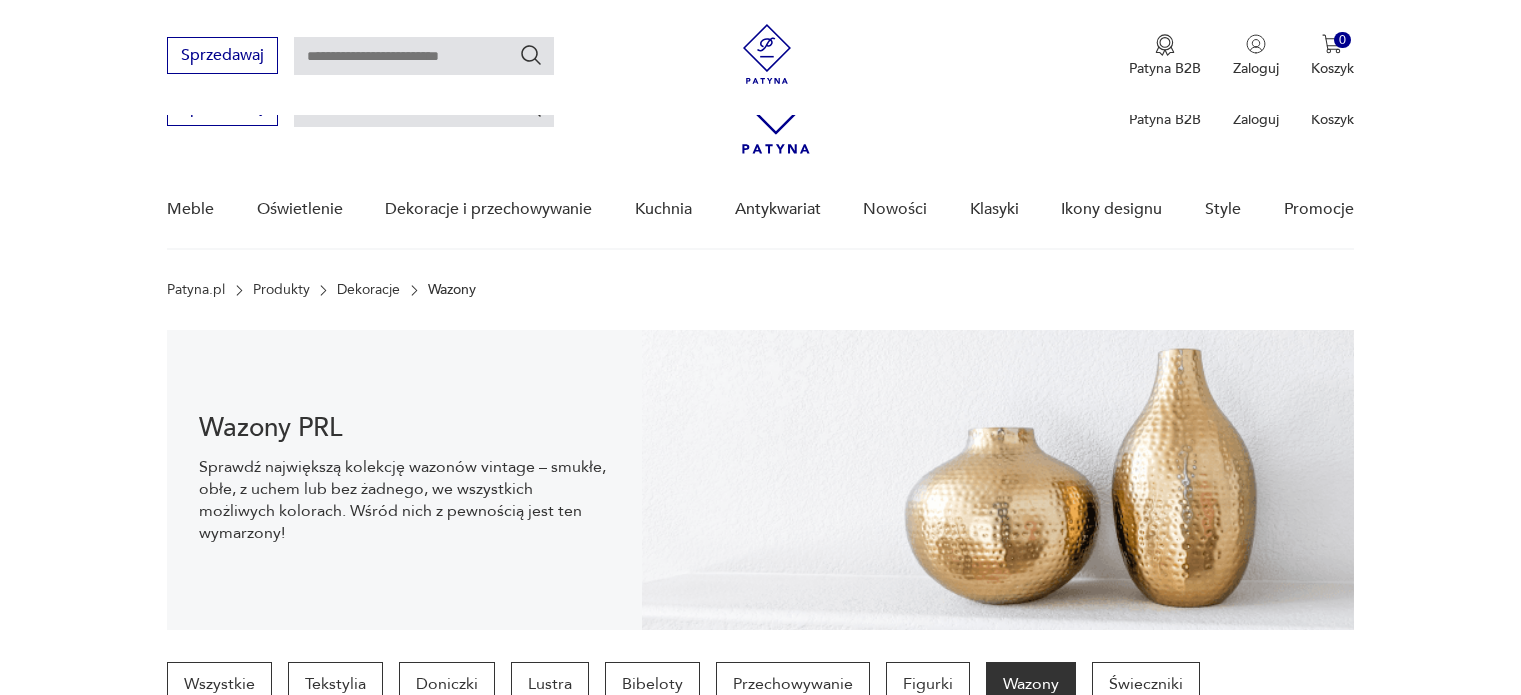 scroll, scrollTop: 531, scrollLeft: 0, axis: vertical 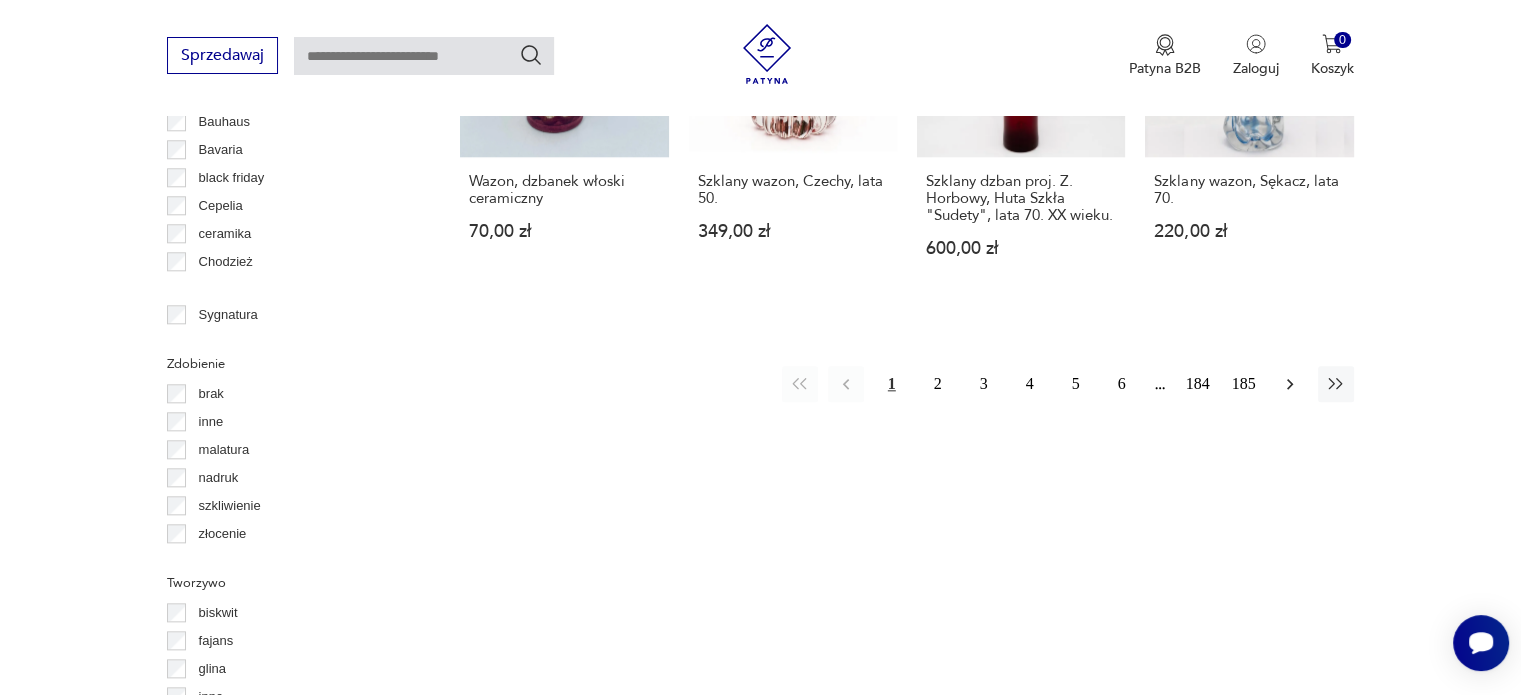 click at bounding box center (1290, 384) 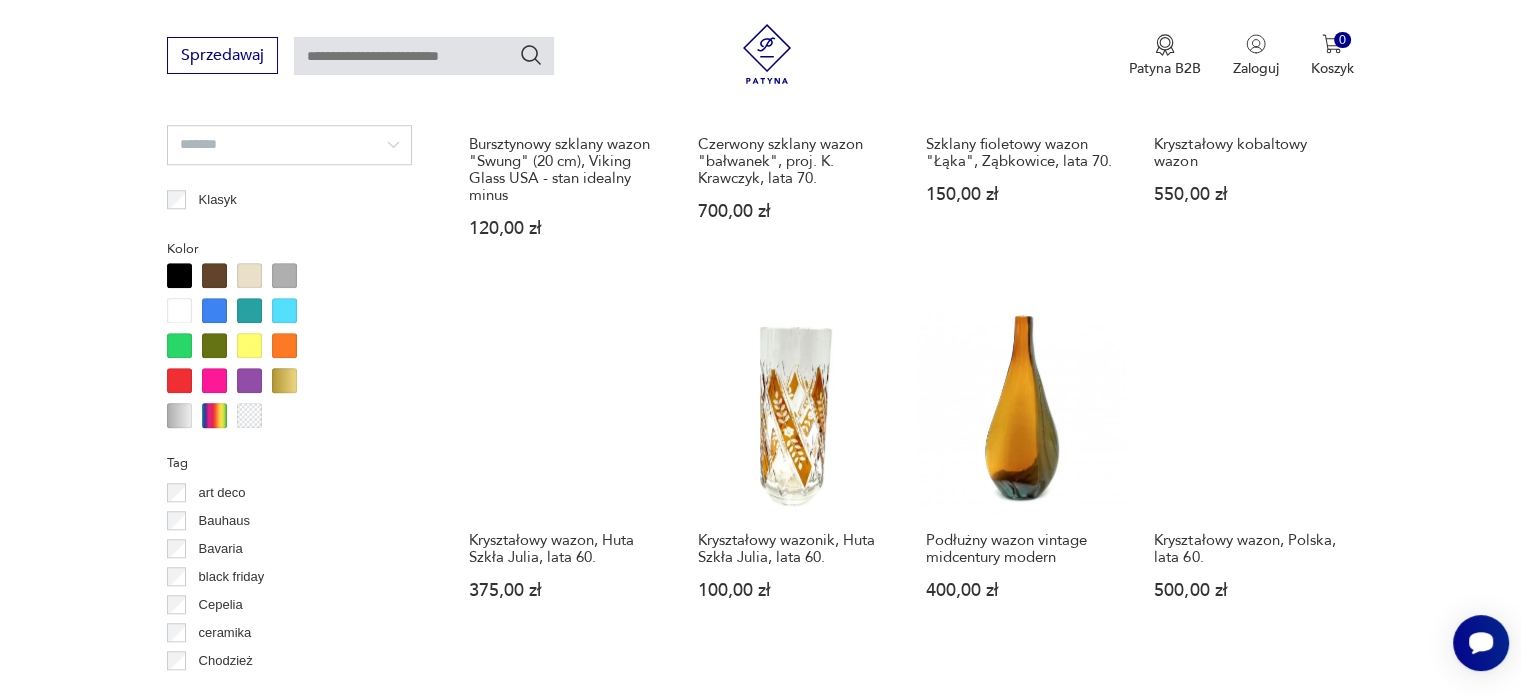 scroll, scrollTop: 2230, scrollLeft: 0, axis: vertical 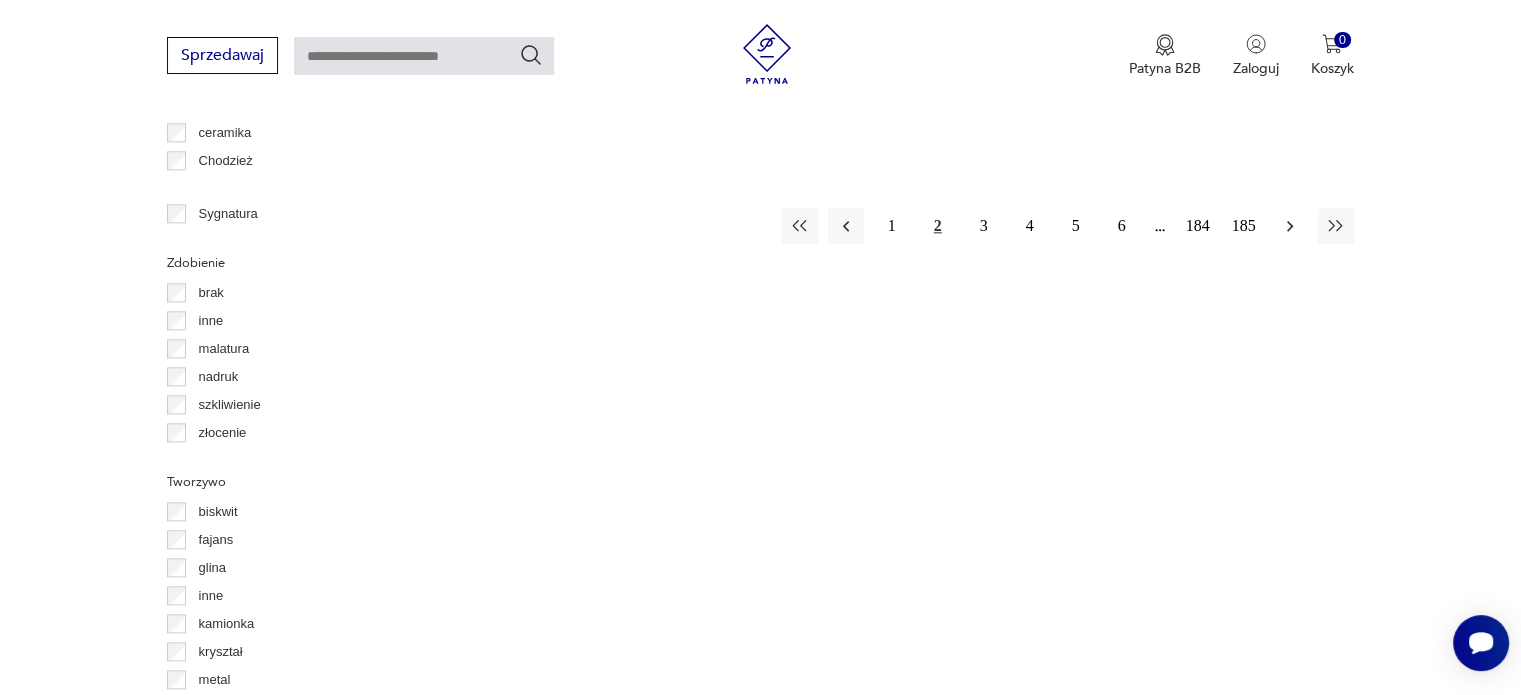 click at bounding box center (1290, 226) 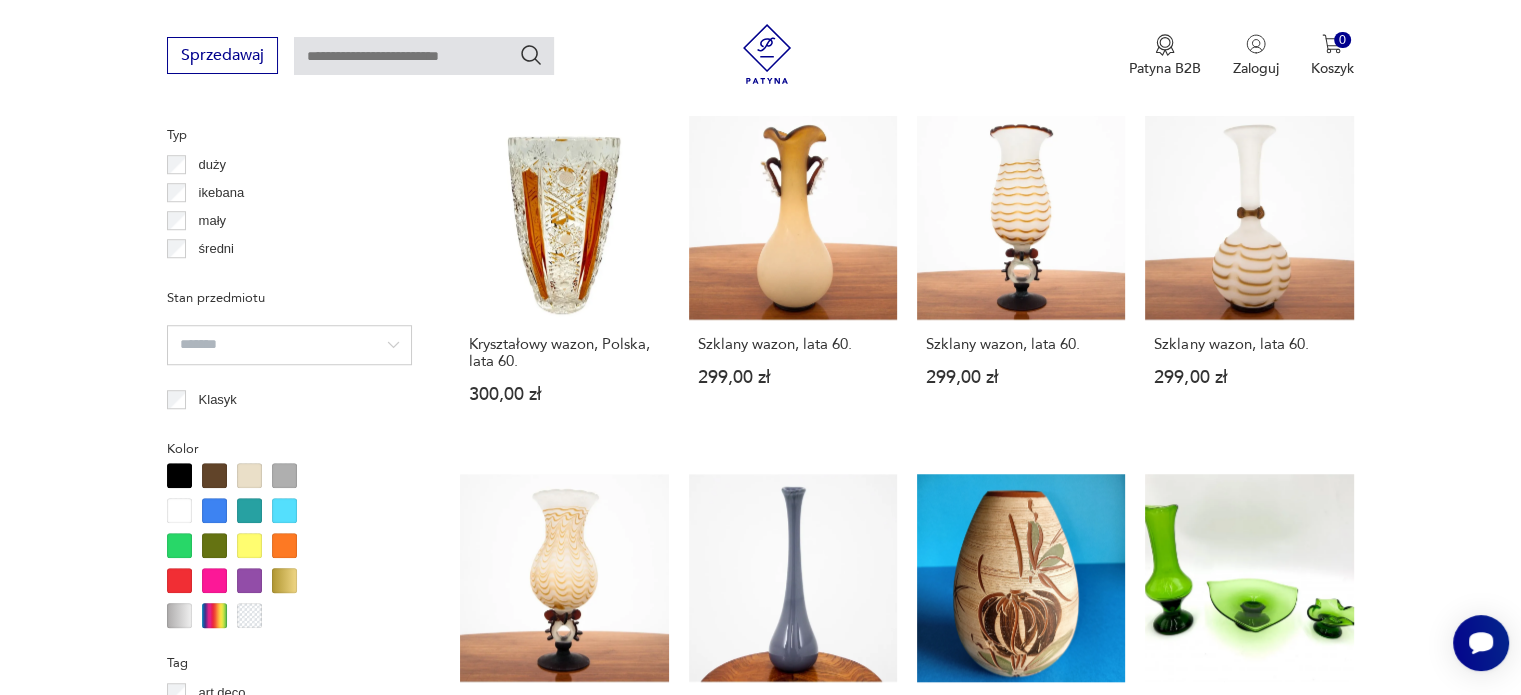 scroll, scrollTop: 2030, scrollLeft: 0, axis: vertical 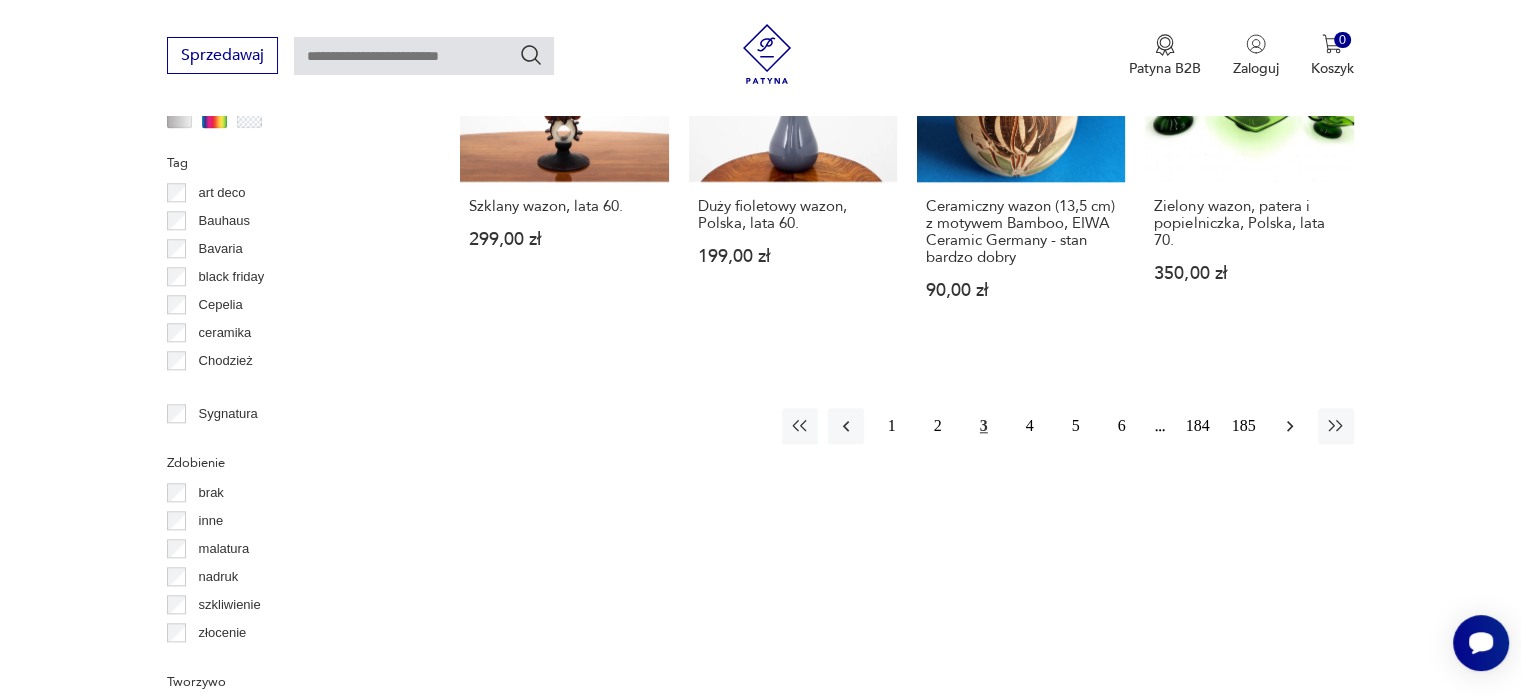 click at bounding box center [1290, 426] 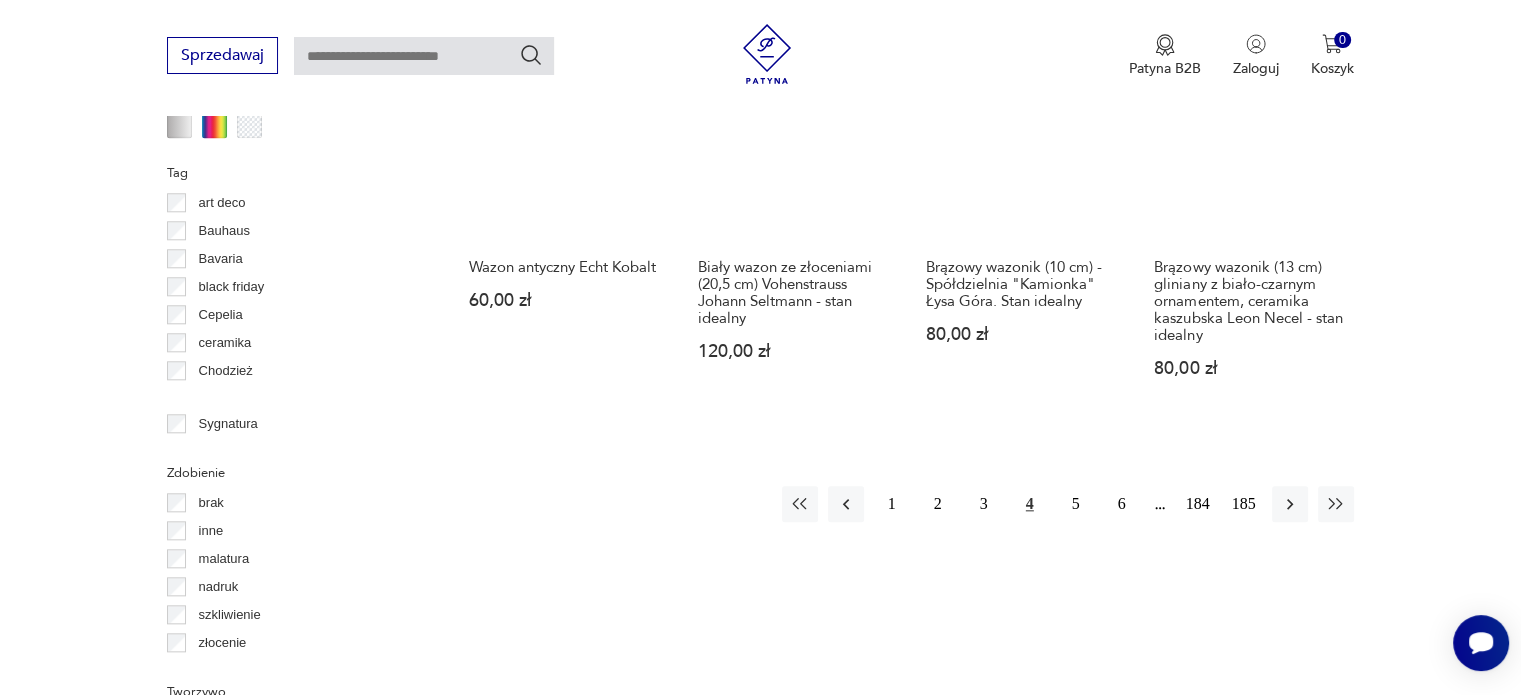 scroll, scrollTop: 2030, scrollLeft: 0, axis: vertical 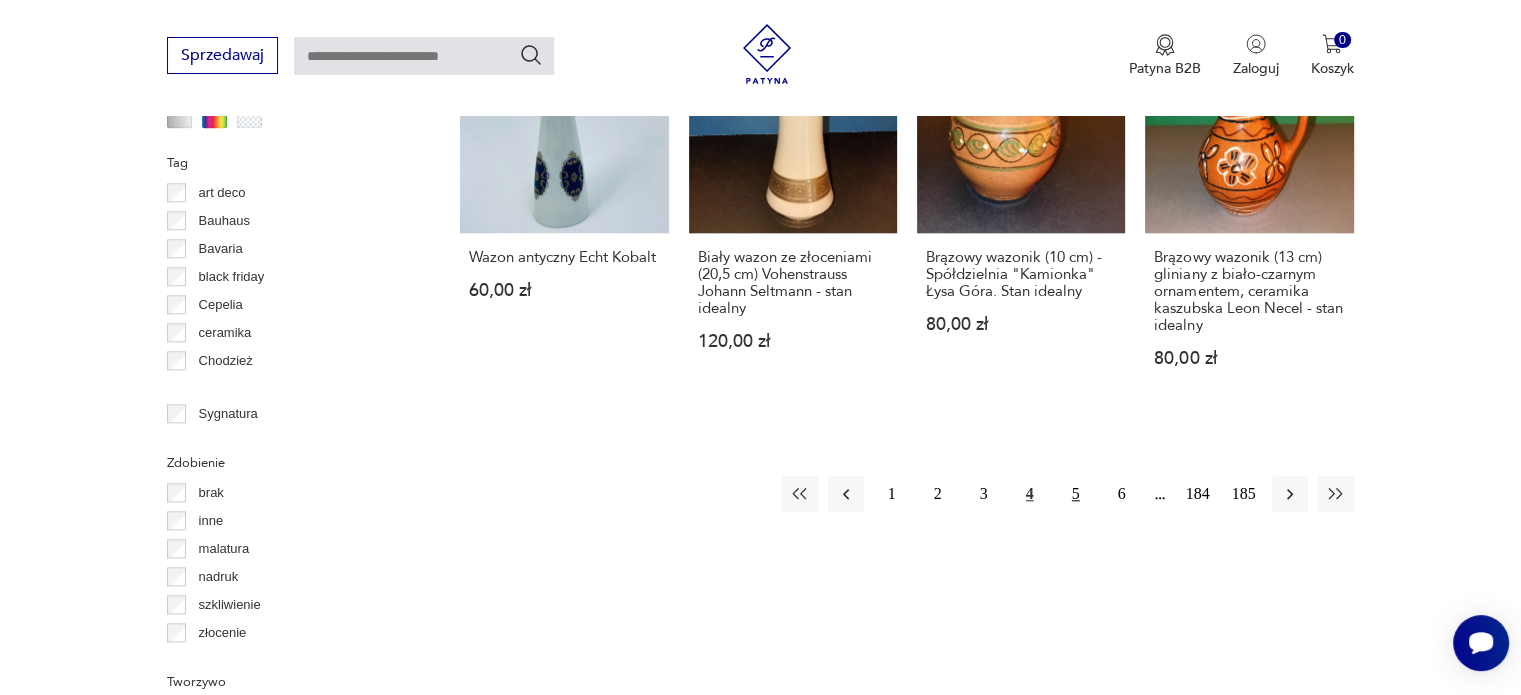 click on "5" at bounding box center [1076, 494] 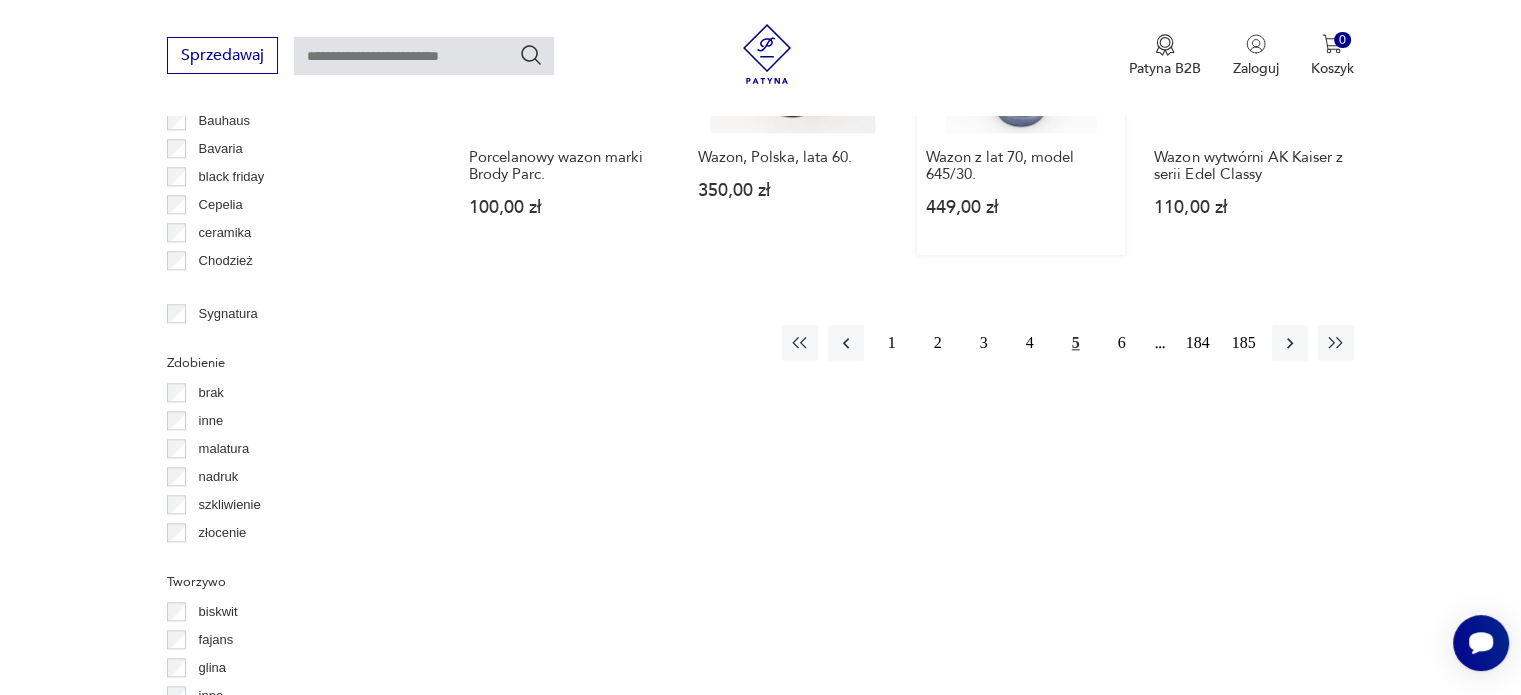 scroll, scrollTop: 1930, scrollLeft: 0, axis: vertical 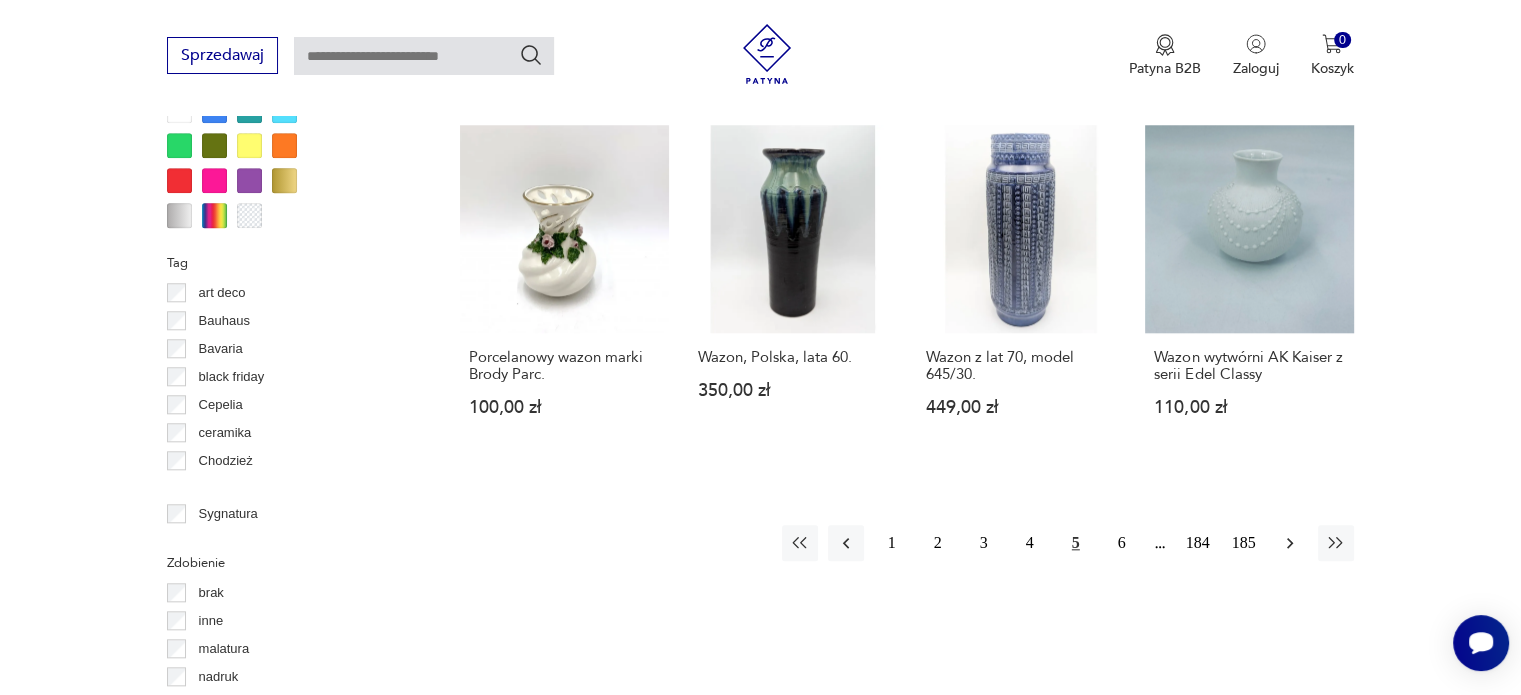 click at bounding box center (1290, 543) 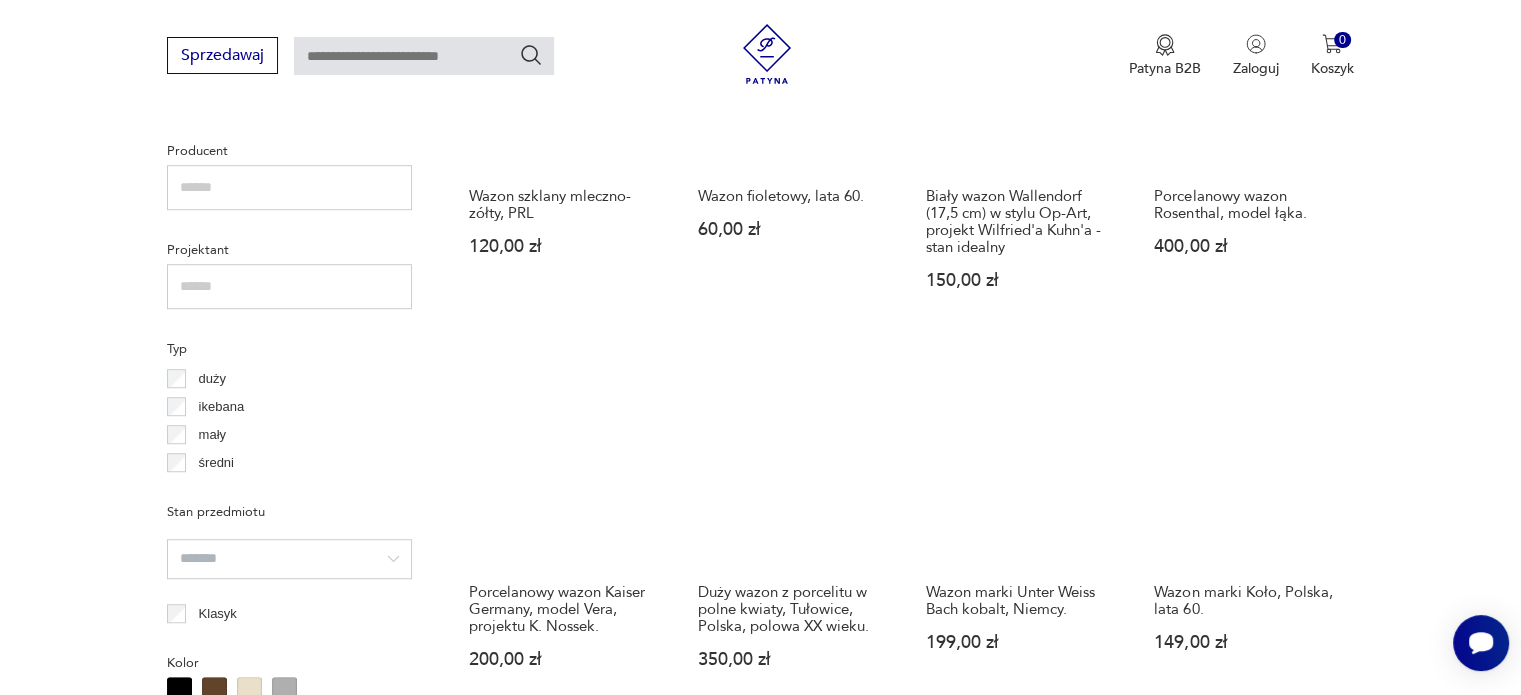 scroll, scrollTop: 1330, scrollLeft: 0, axis: vertical 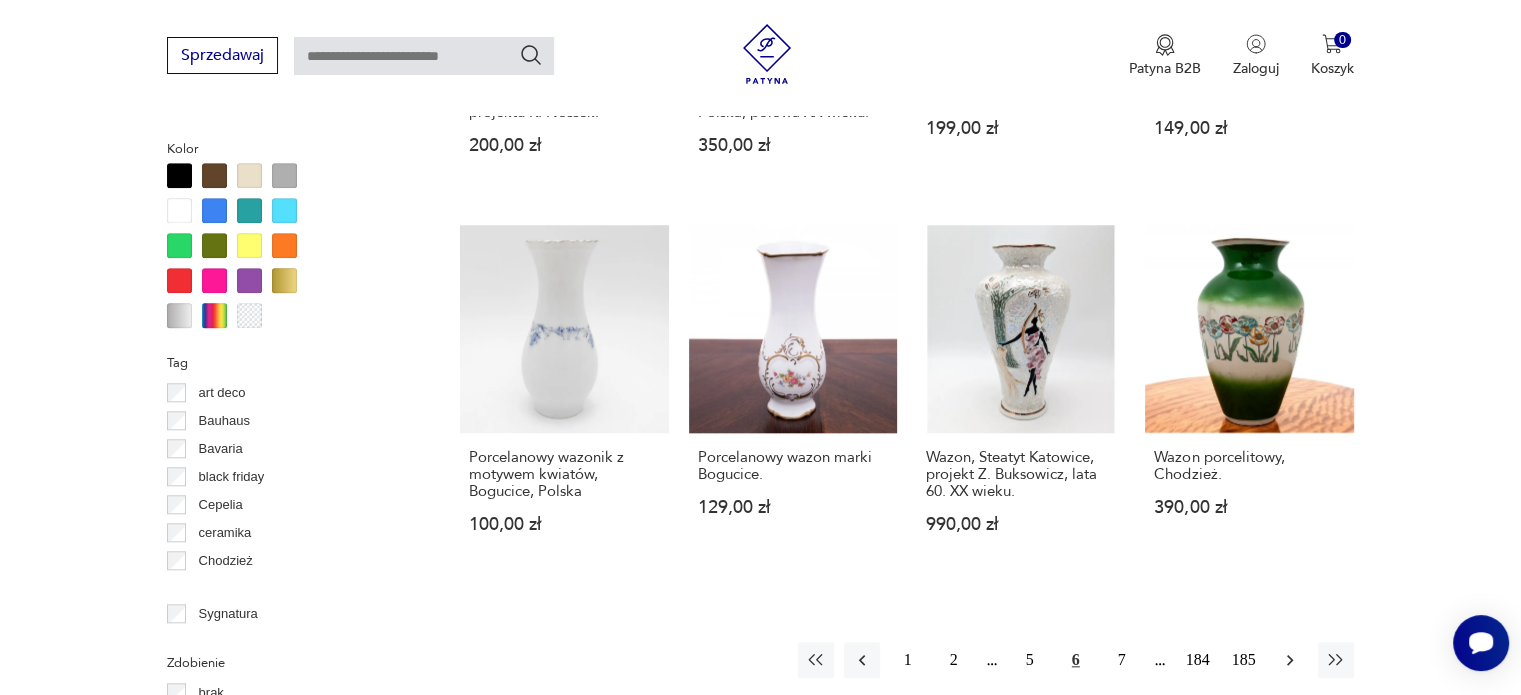 click at bounding box center [1290, 660] 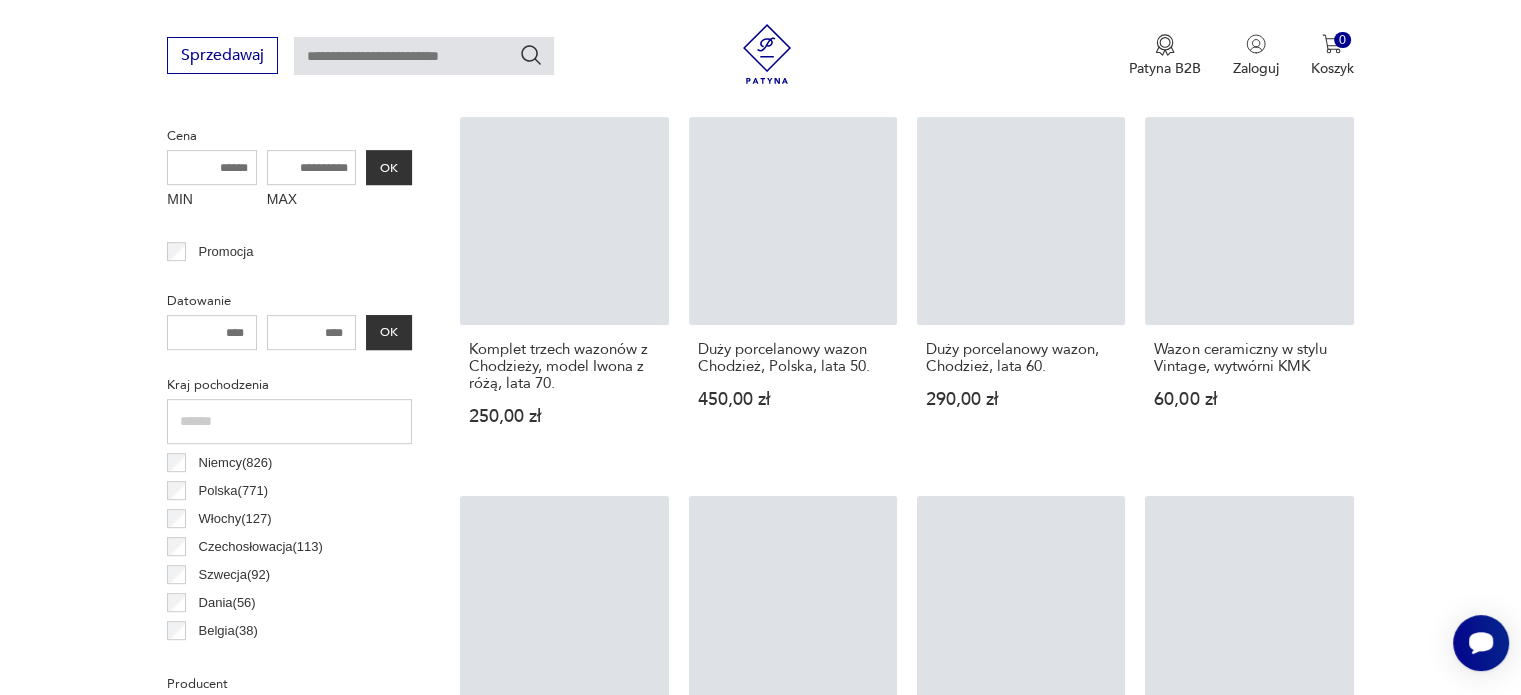 scroll, scrollTop: 530, scrollLeft: 0, axis: vertical 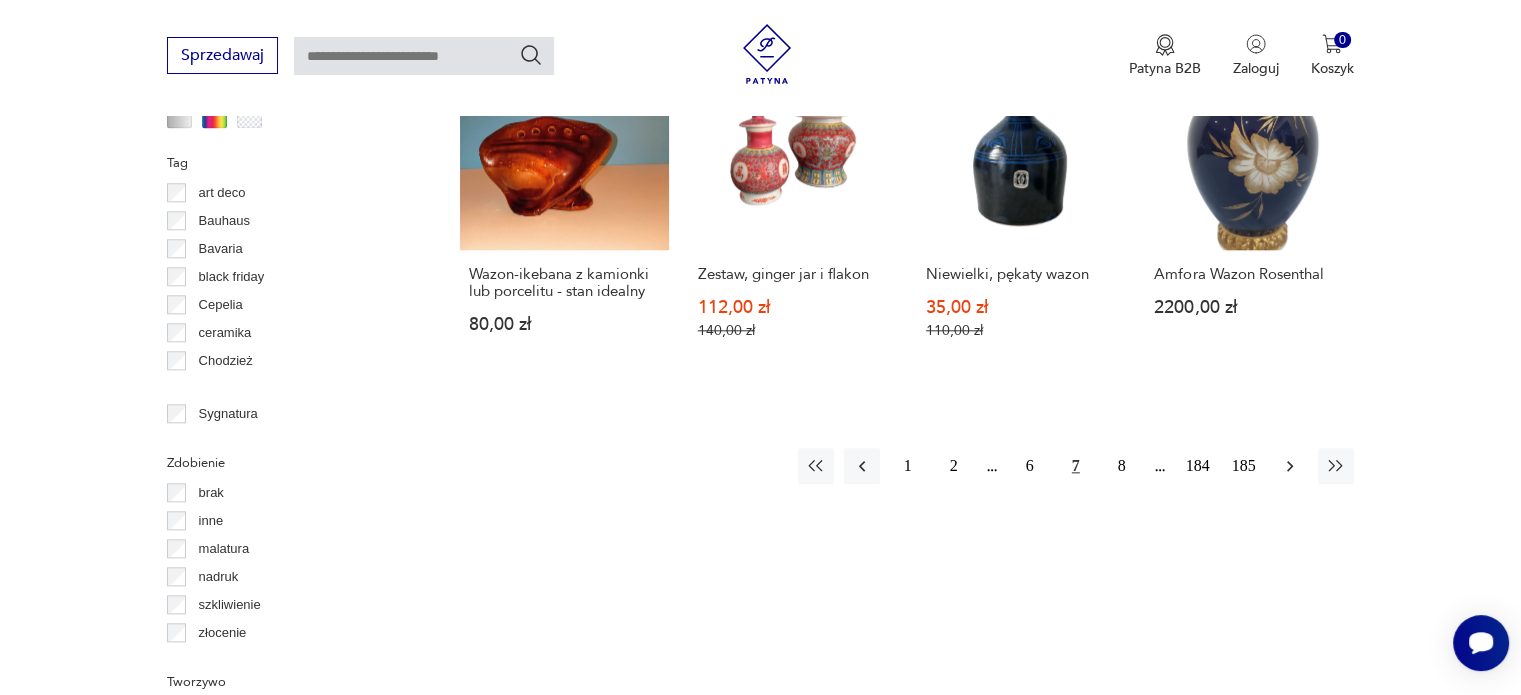 click at bounding box center (1290, 466) 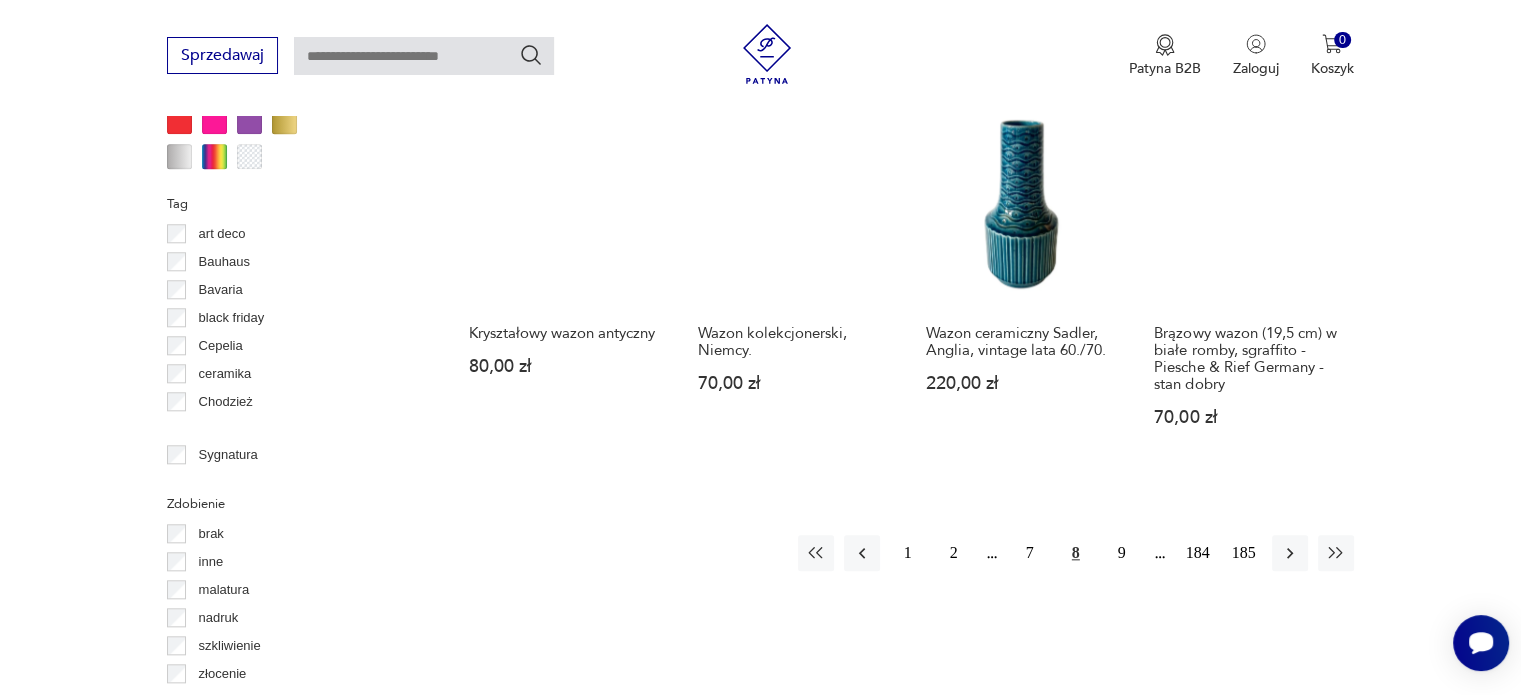scroll, scrollTop: 1930, scrollLeft: 0, axis: vertical 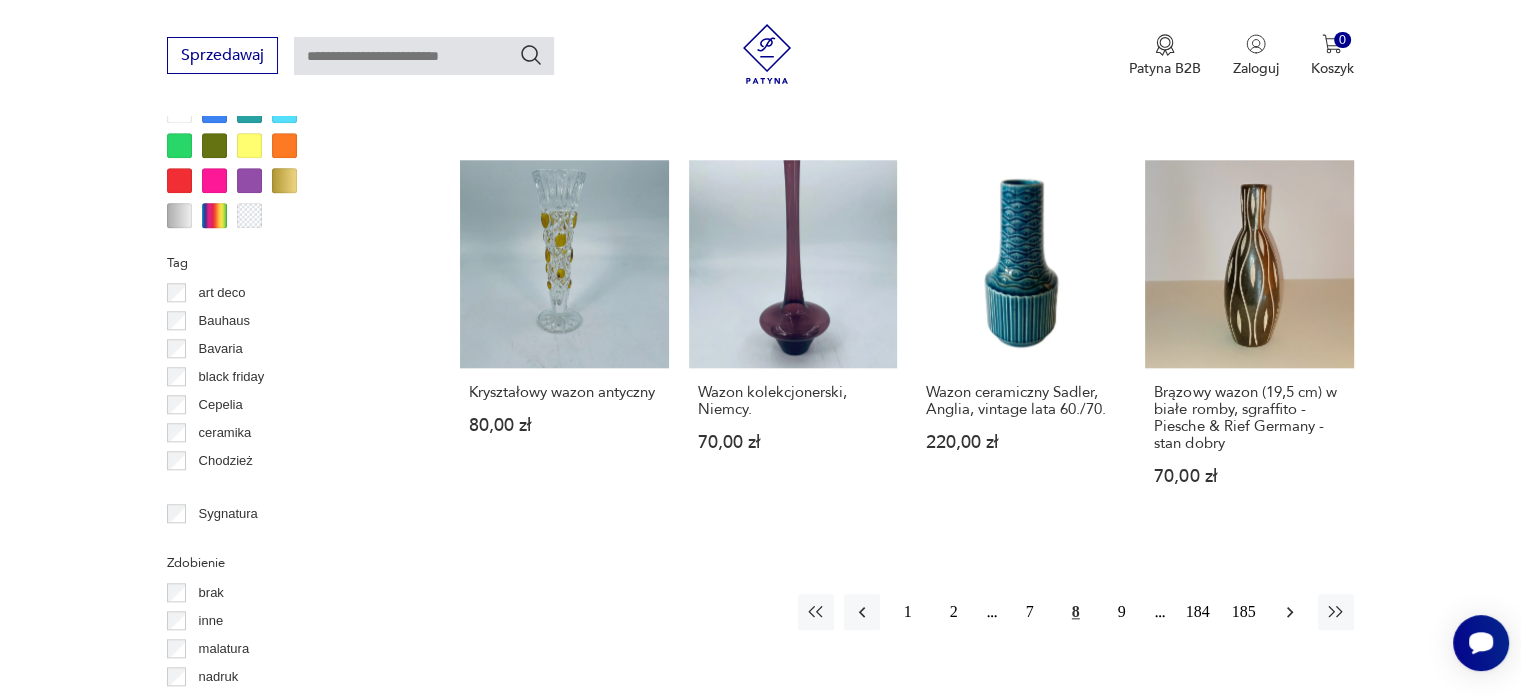 click at bounding box center (1290, 612) 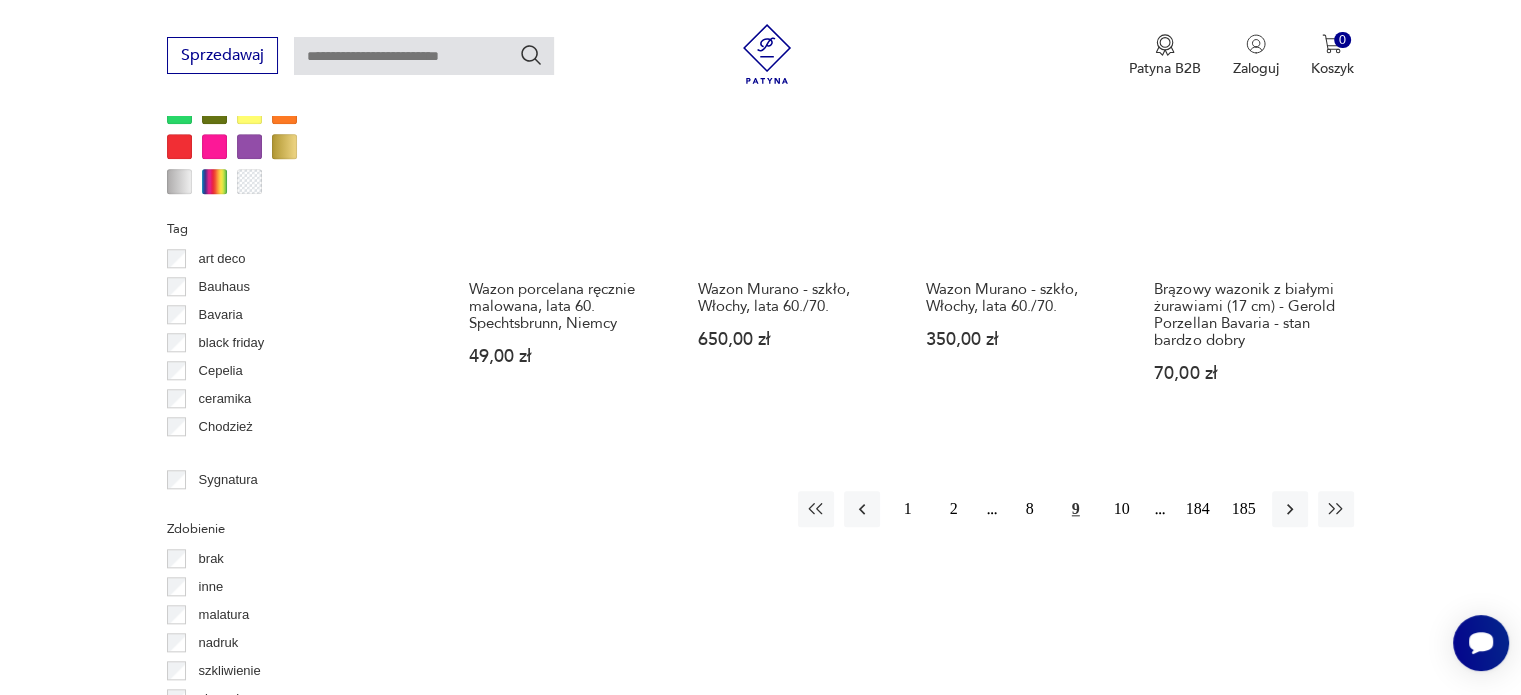 scroll, scrollTop: 1930, scrollLeft: 0, axis: vertical 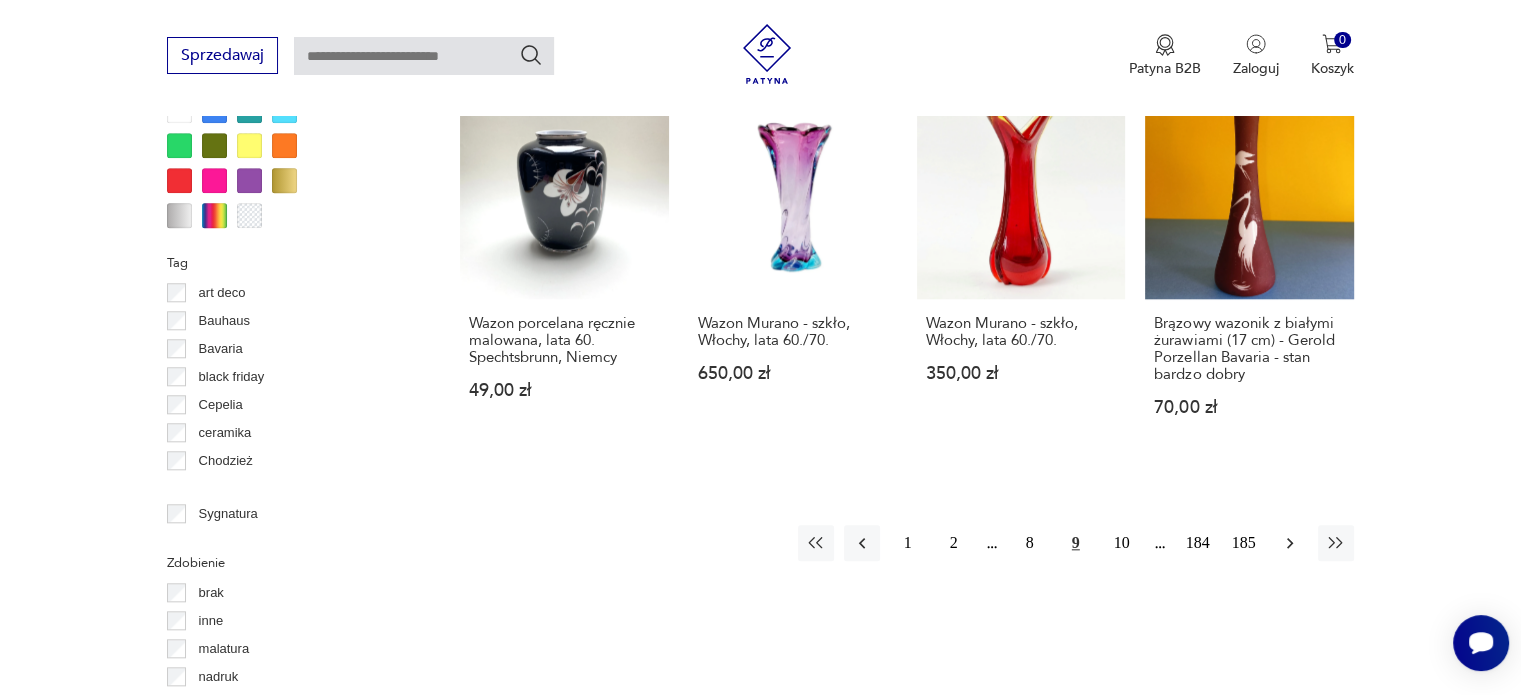 click at bounding box center (1290, 543) 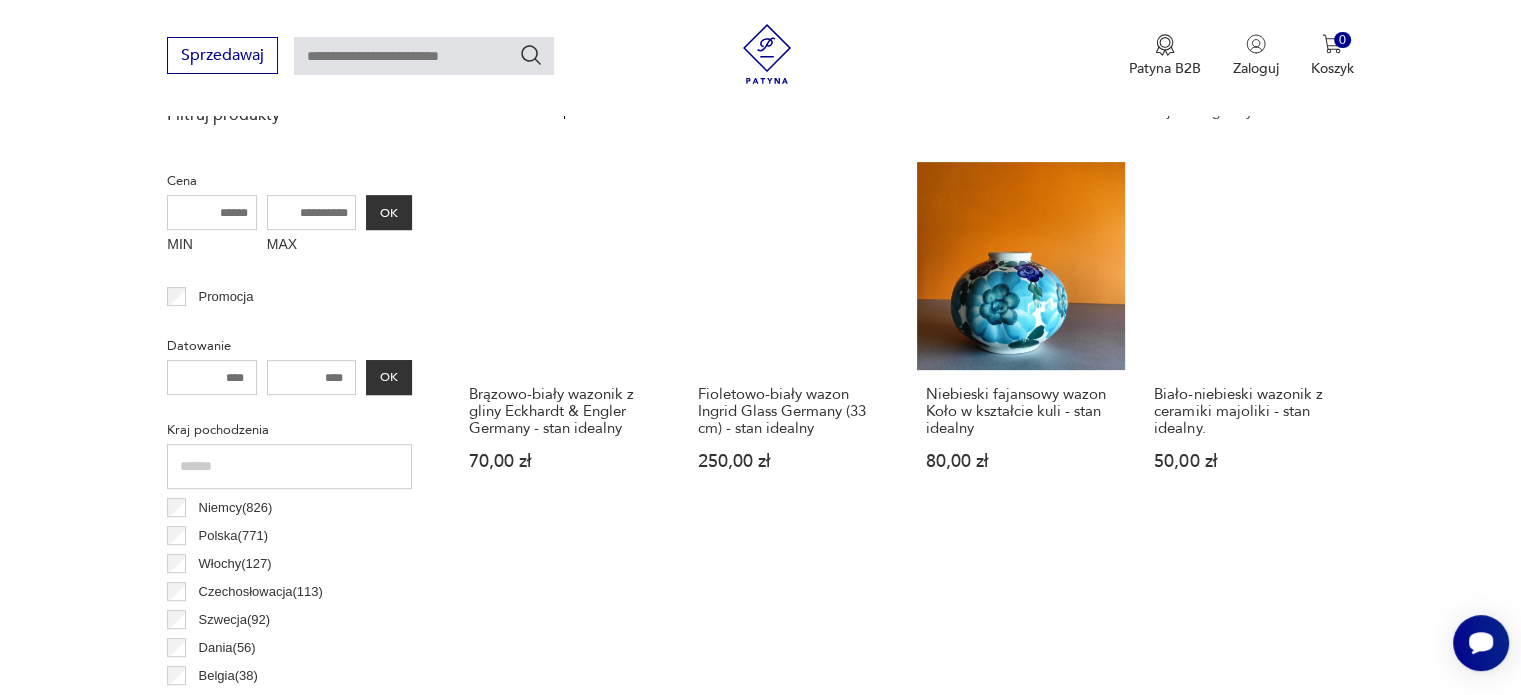 scroll, scrollTop: 830, scrollLeft: 0, axis: vertical 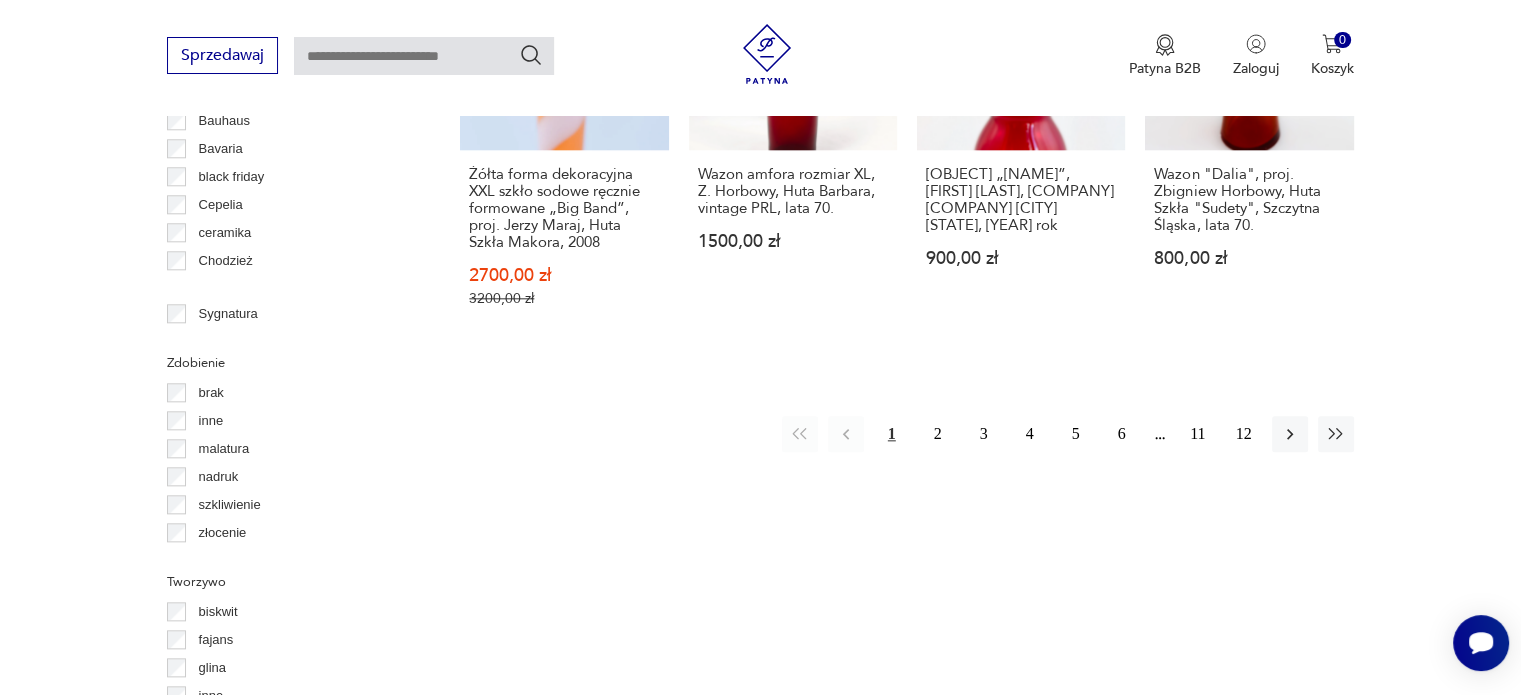 drag, startPoint x: 948, startPoint y: 445, endPoint x: 960, endPoint y: 444, distance: 12.0415945 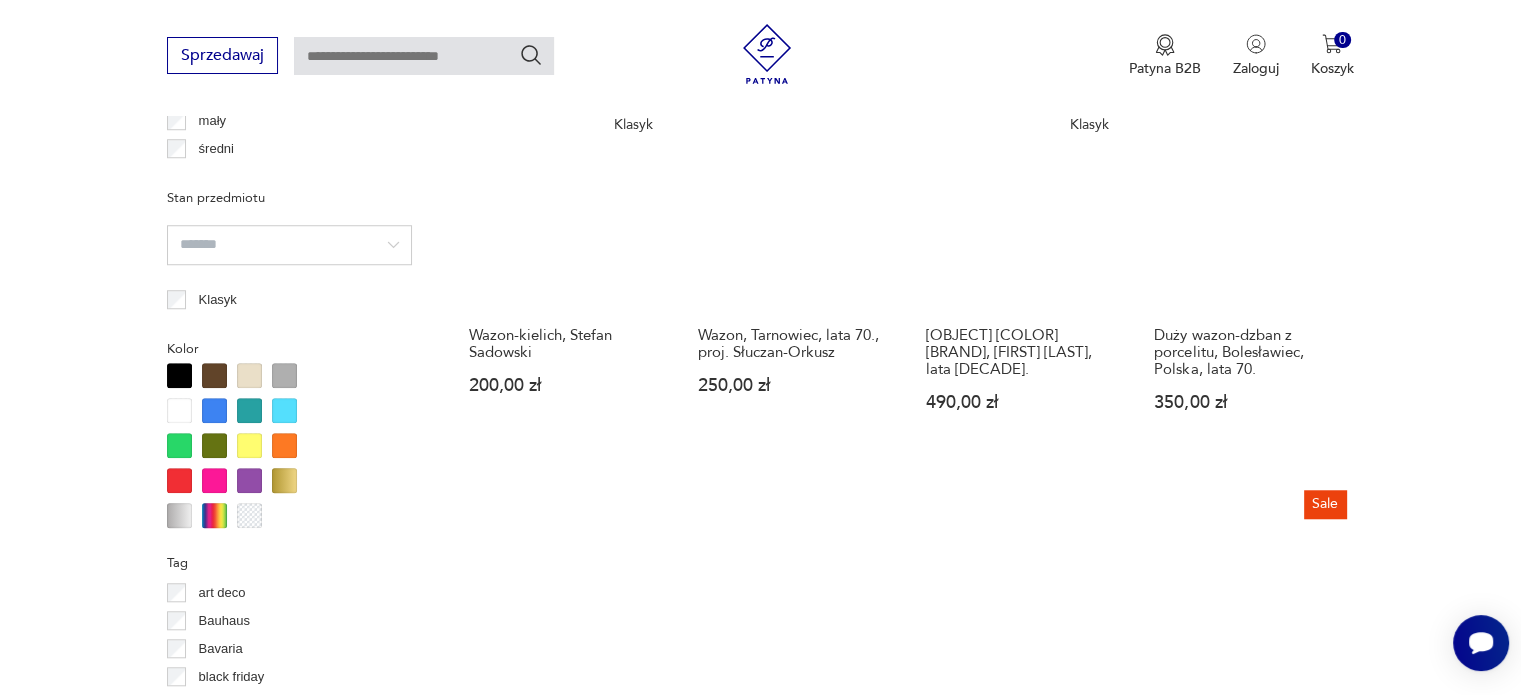 scroll, scrollTop: 1930, scrollLeft: 0, axis: vertical 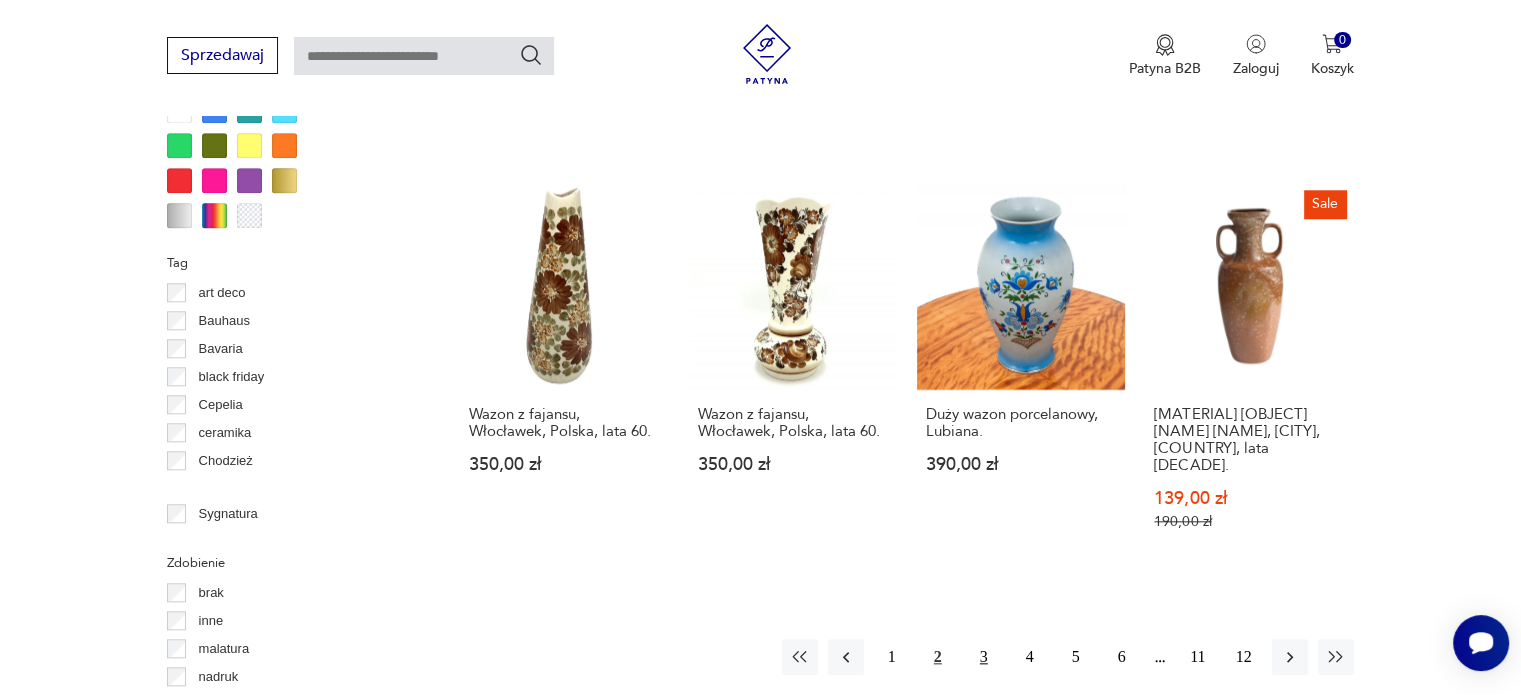 click on "3" at bounding box center (984, 657) 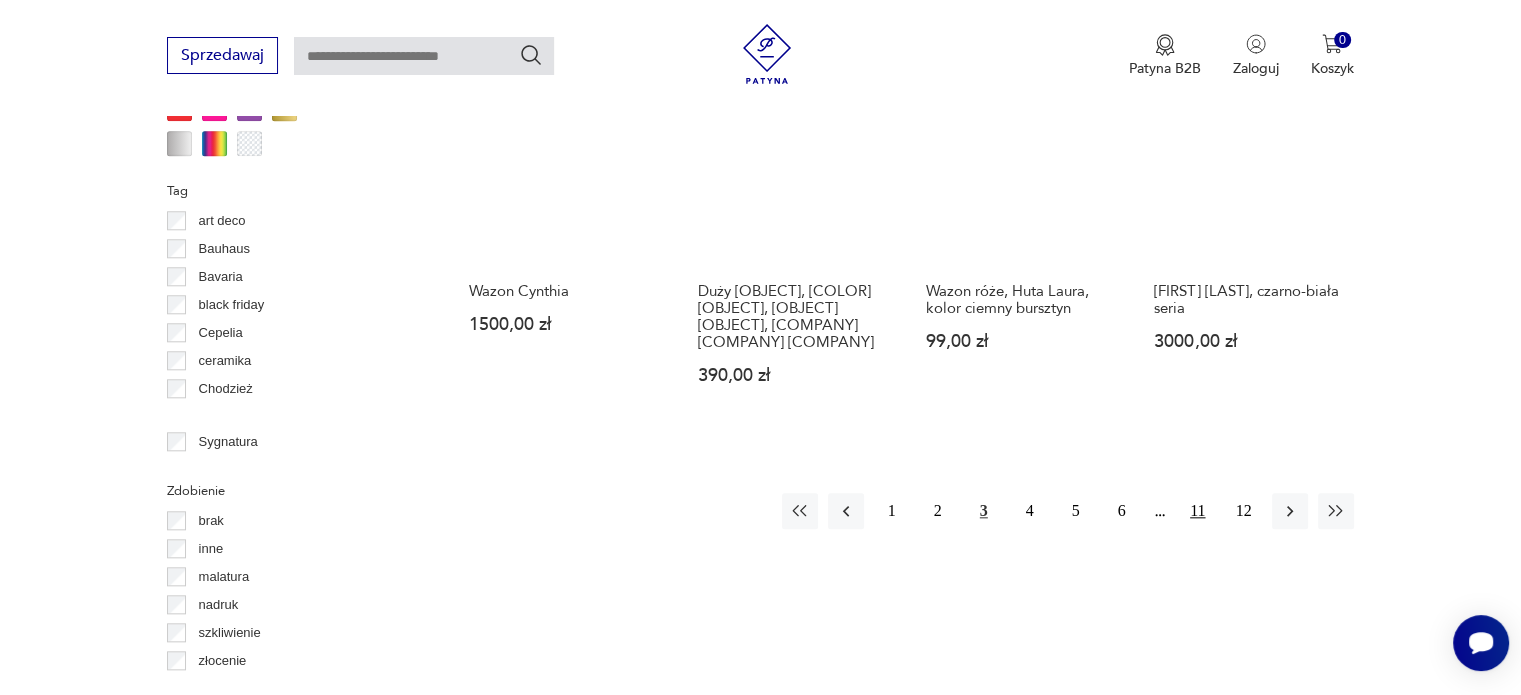 scroll, scrollTop: 1930, scrollLeft: 0, axis: vertical 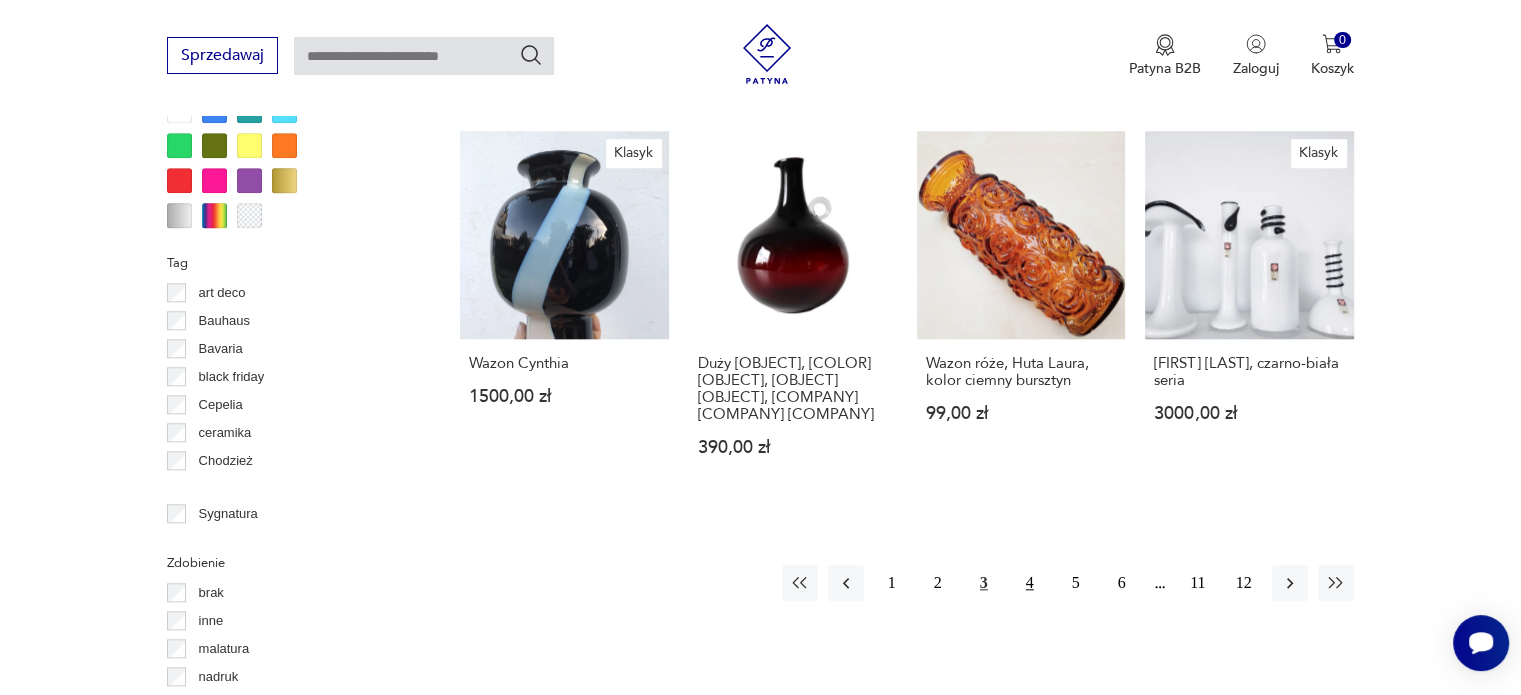 click on "4" at bounding box center [1030, 583] 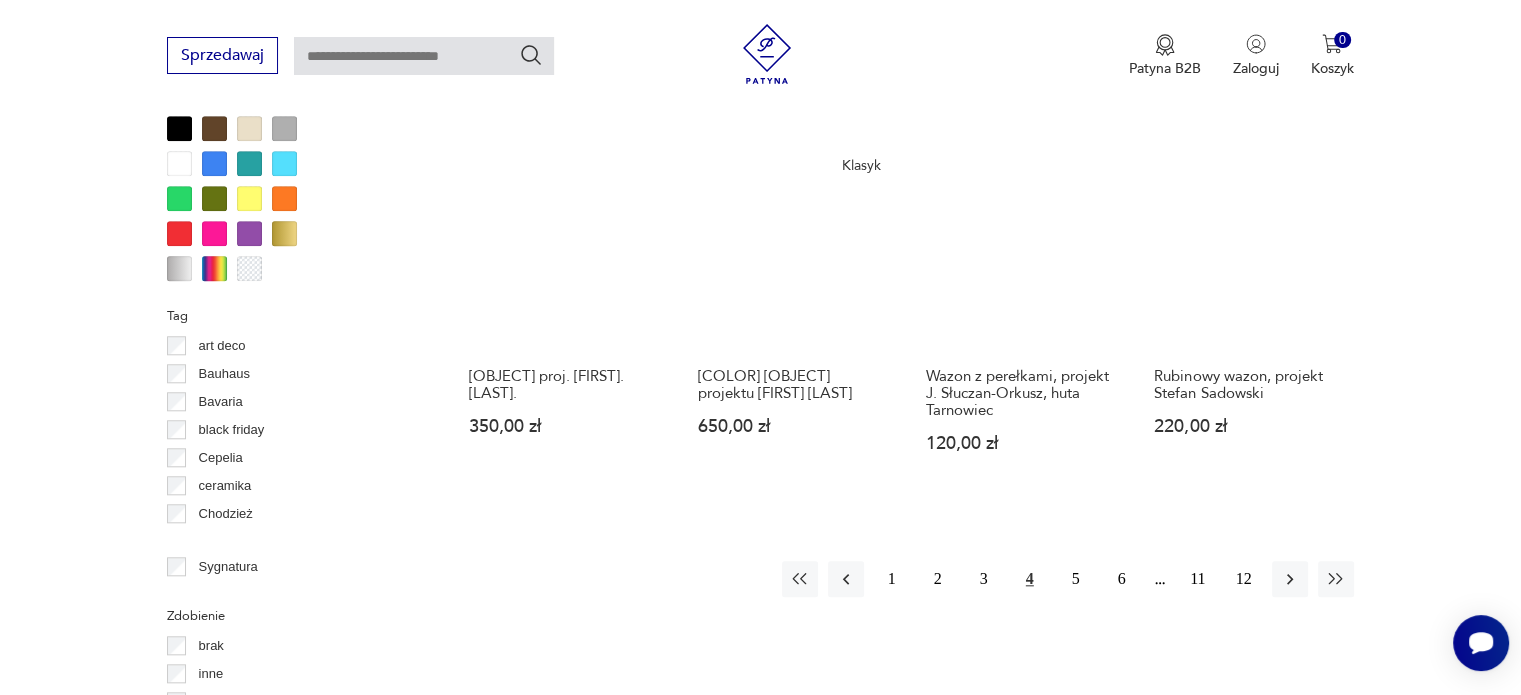 scroll, scrollTop: 2130, scrollLeft: 0, axis: vertical 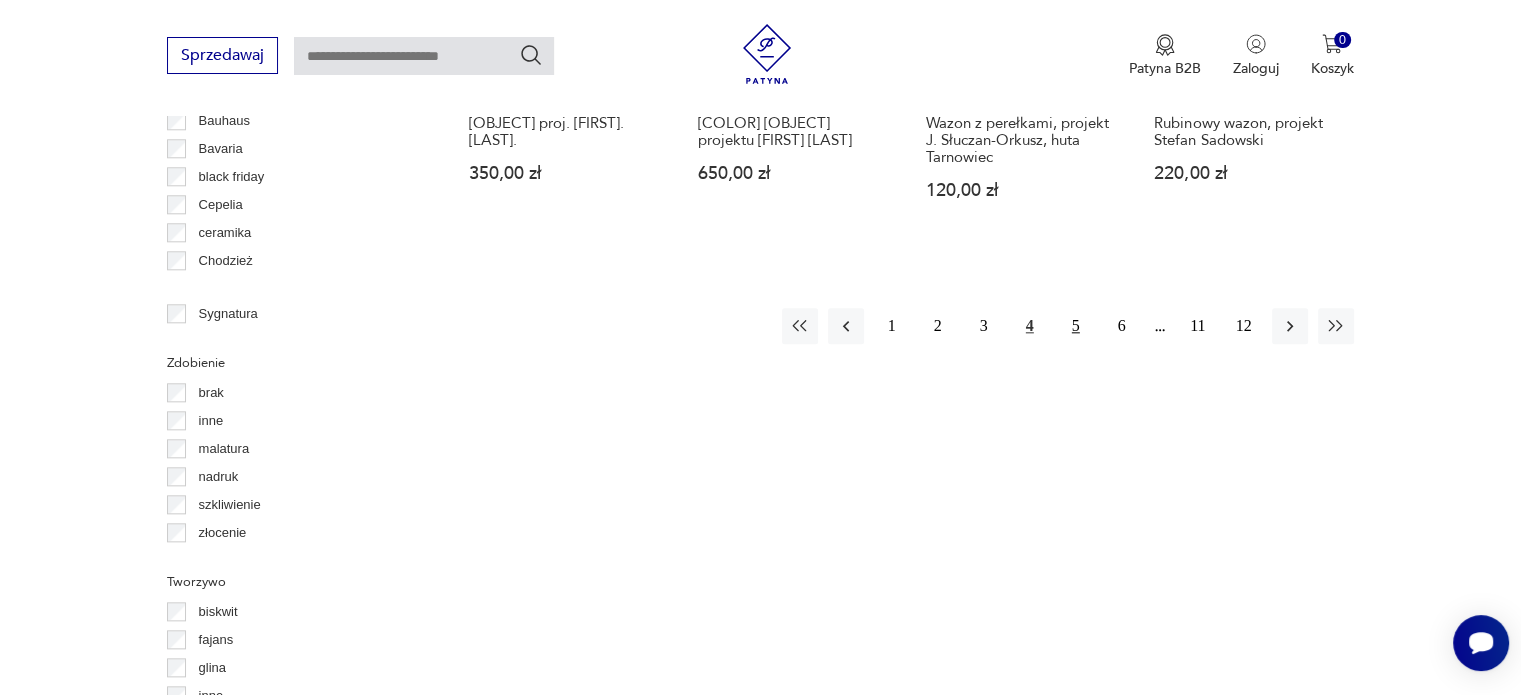 click on "5" at bounding box center [1076, 326] 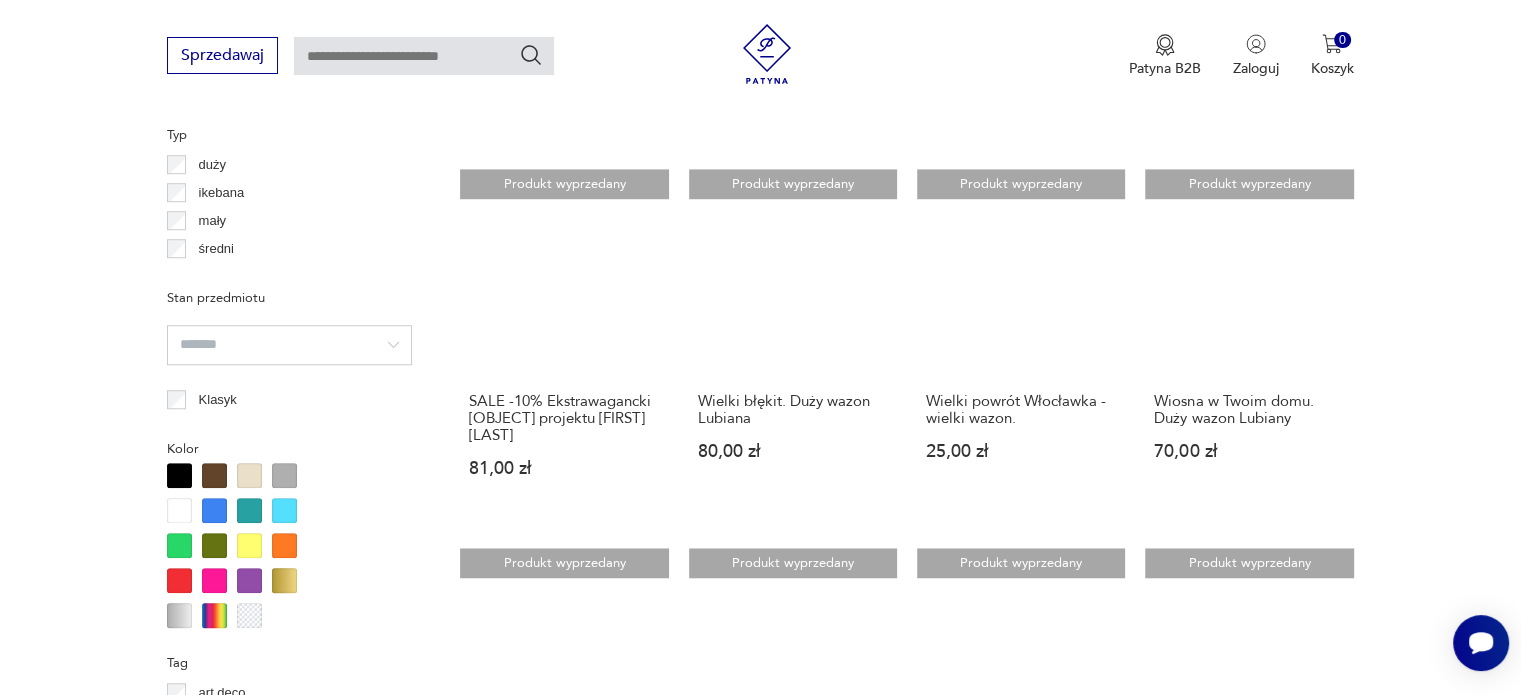 scroll, scrollTop: 1930, scrollLeft: 0, axis: vertical 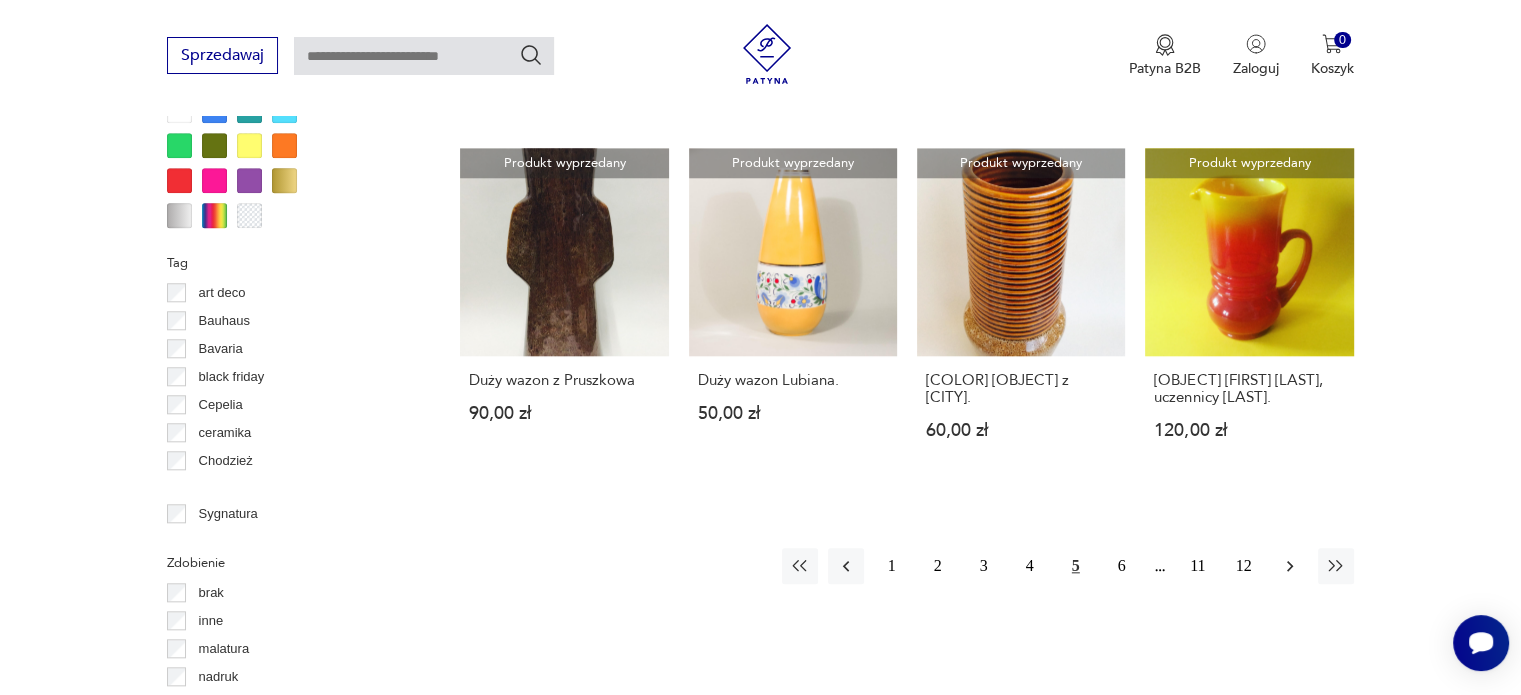 click at bounding box center [1290, 566] 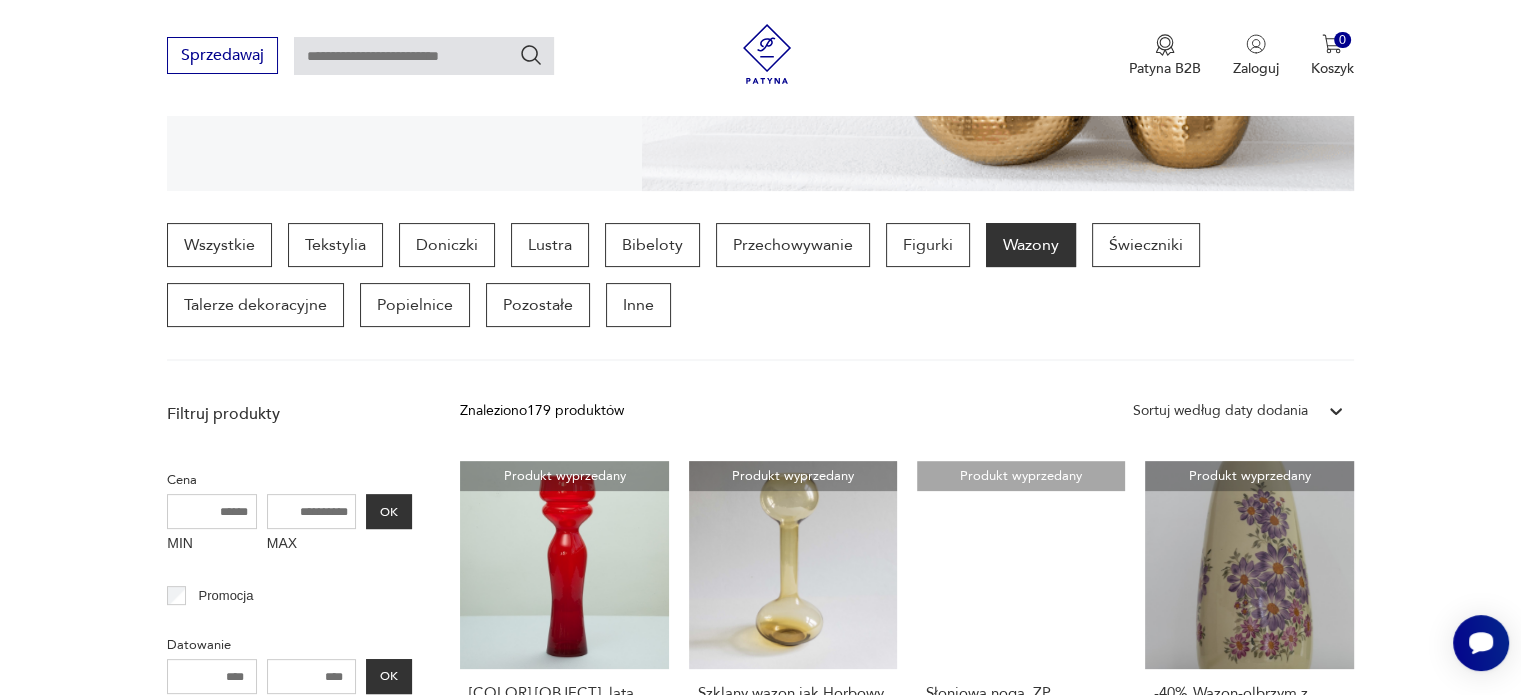 scroll, scrollTop: 430, scrollLeft: 0, axis: vertical 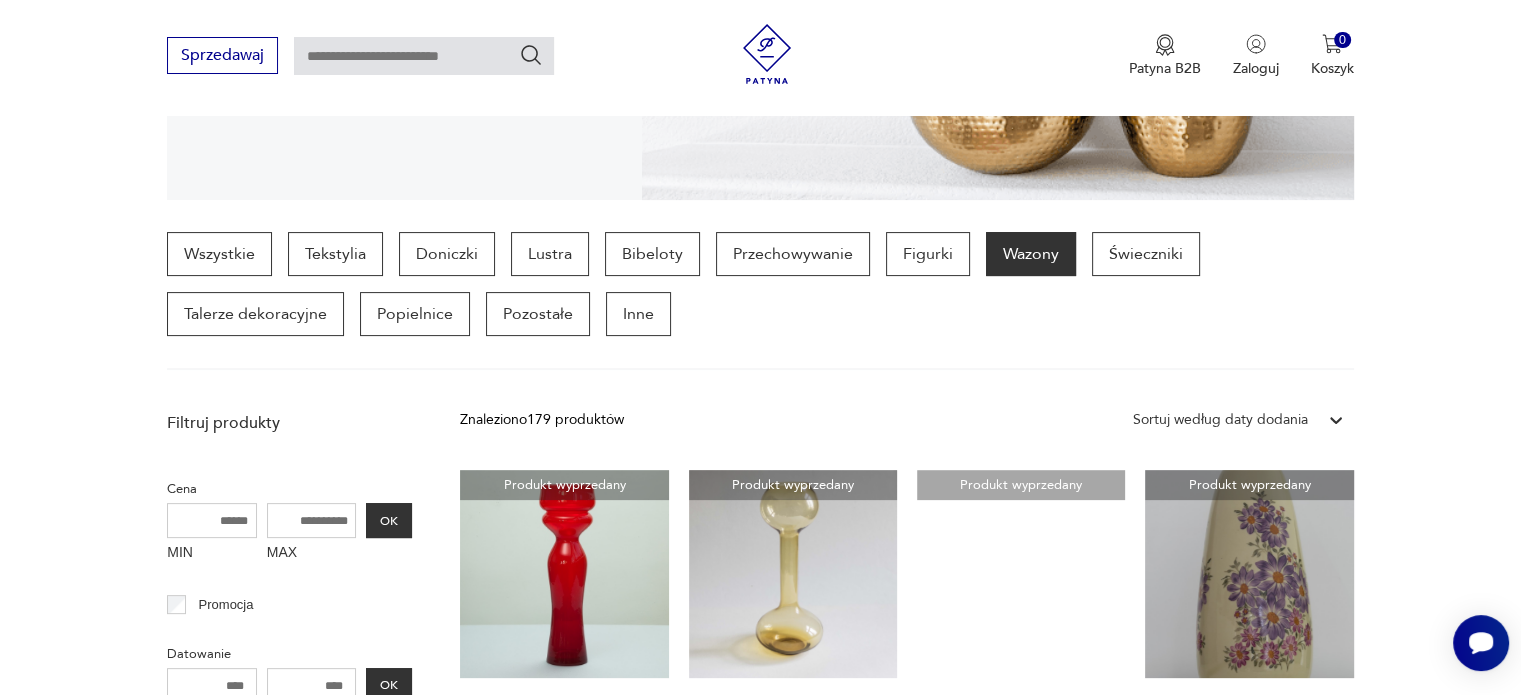 click on "Sortuj według daty dodania" at bounding box center [1220, 420] 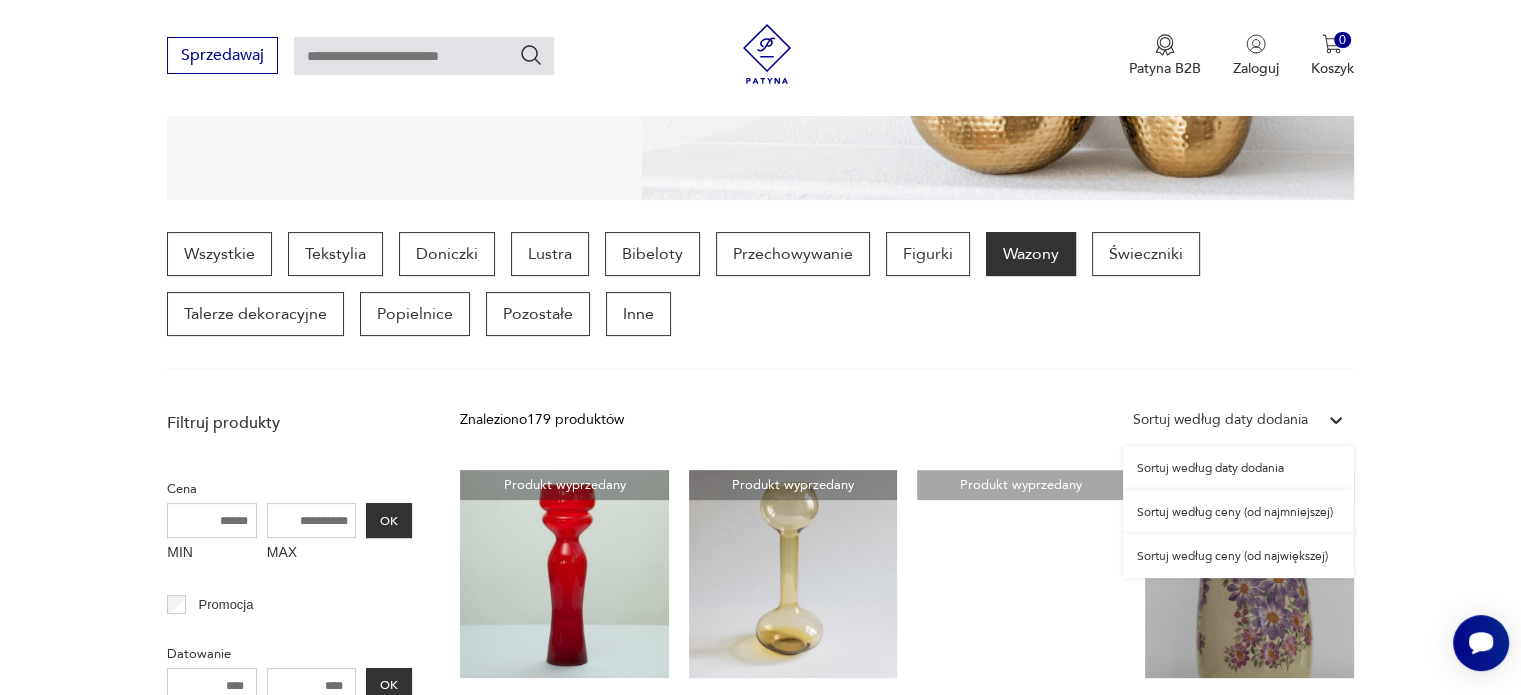 click on "Sortuj według daty dodania" at bounding box center [1238, 468] 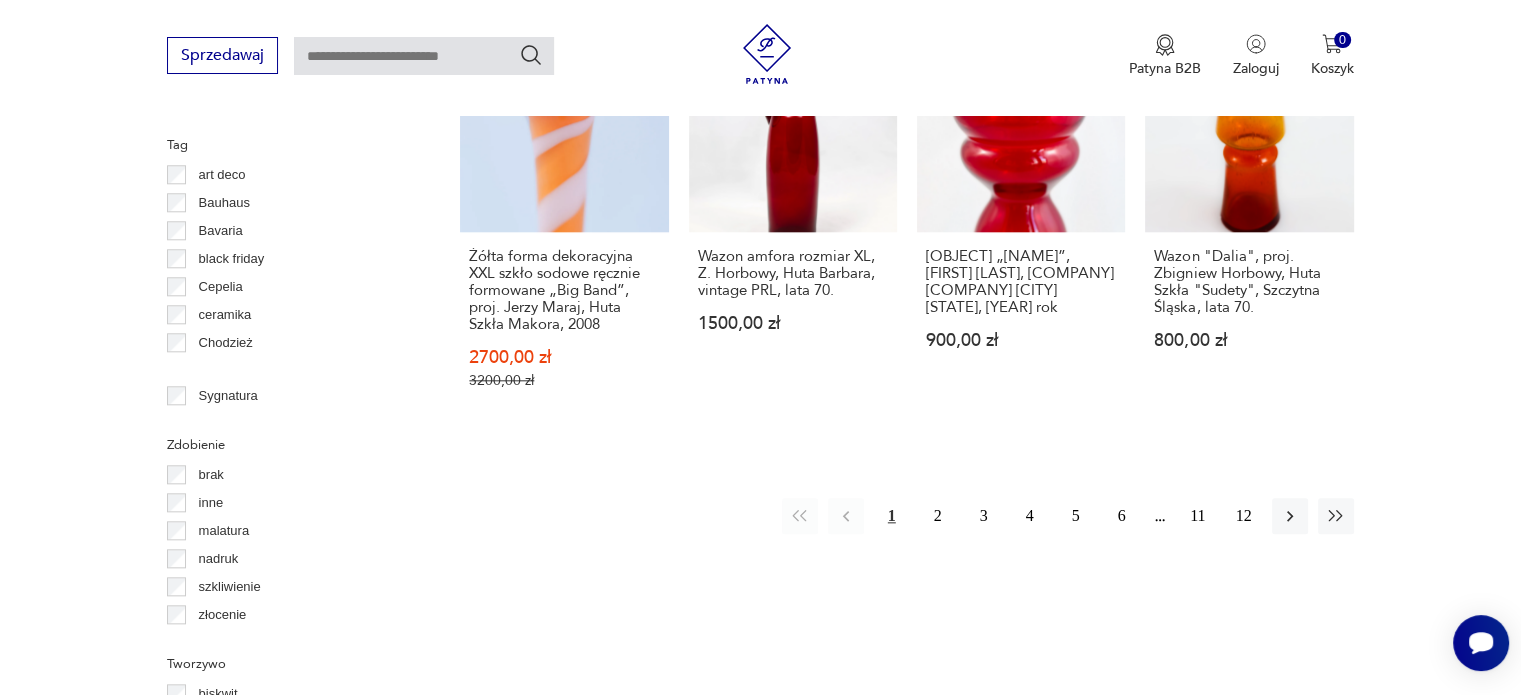scroll, scrollTop: 1930, scrollLeft: 0, axis: vertical 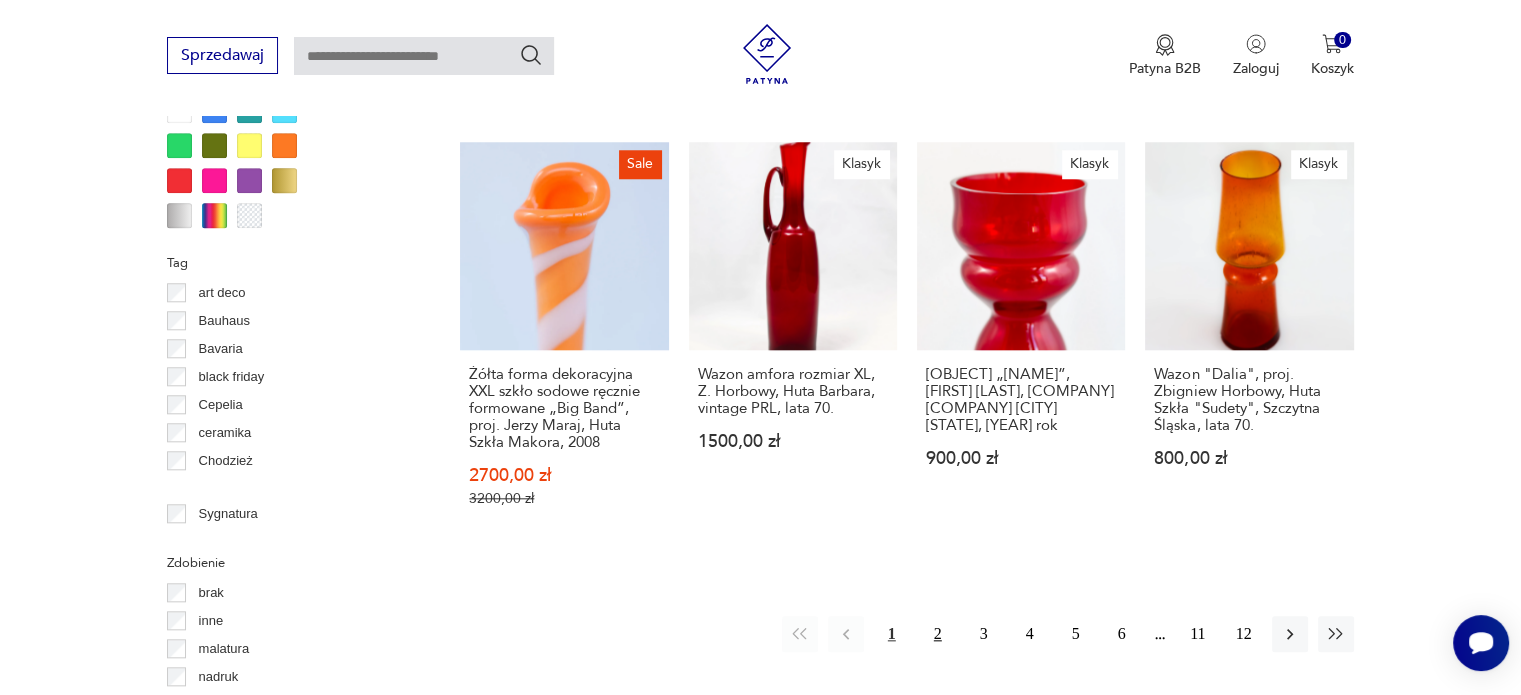 click on "2" at bounding box center (938, 634) 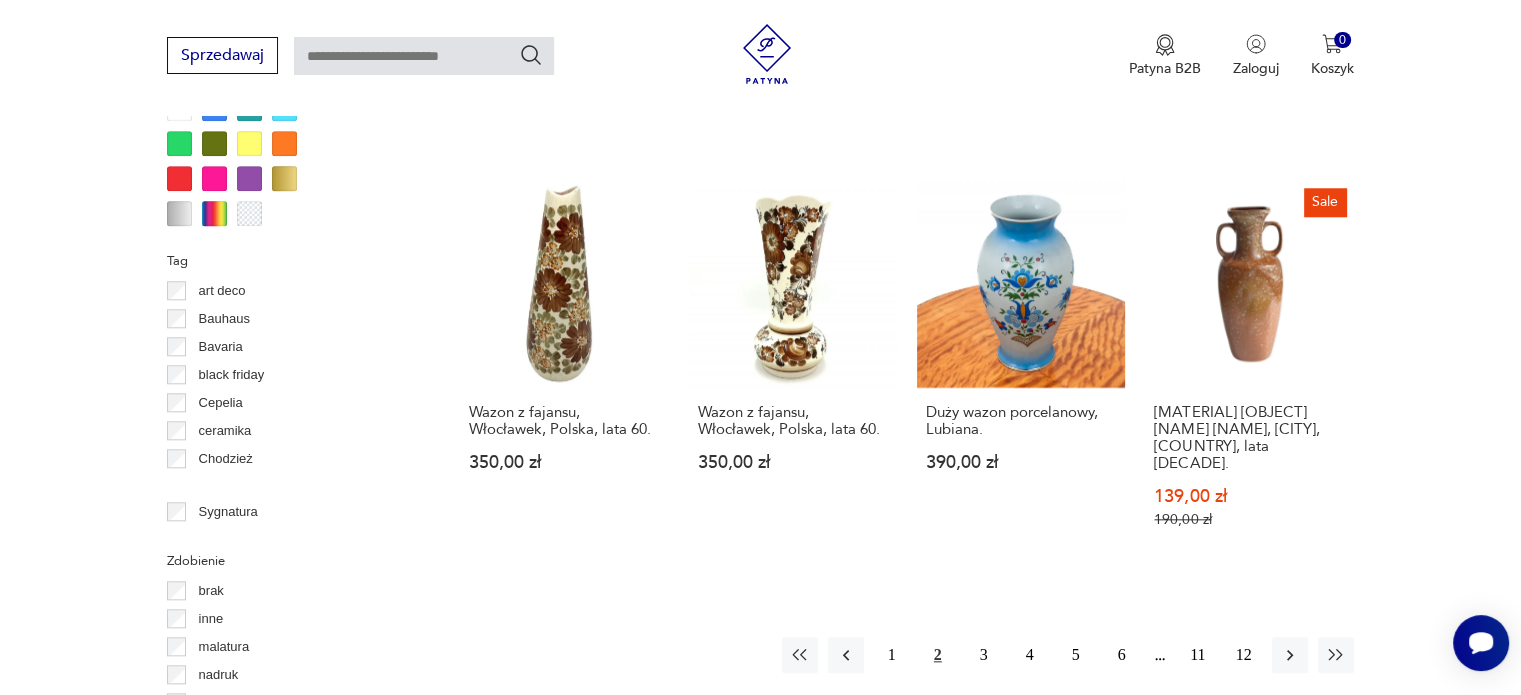 scroll, scrollTop: 2230, scrollLeft: 0, axis: vertical 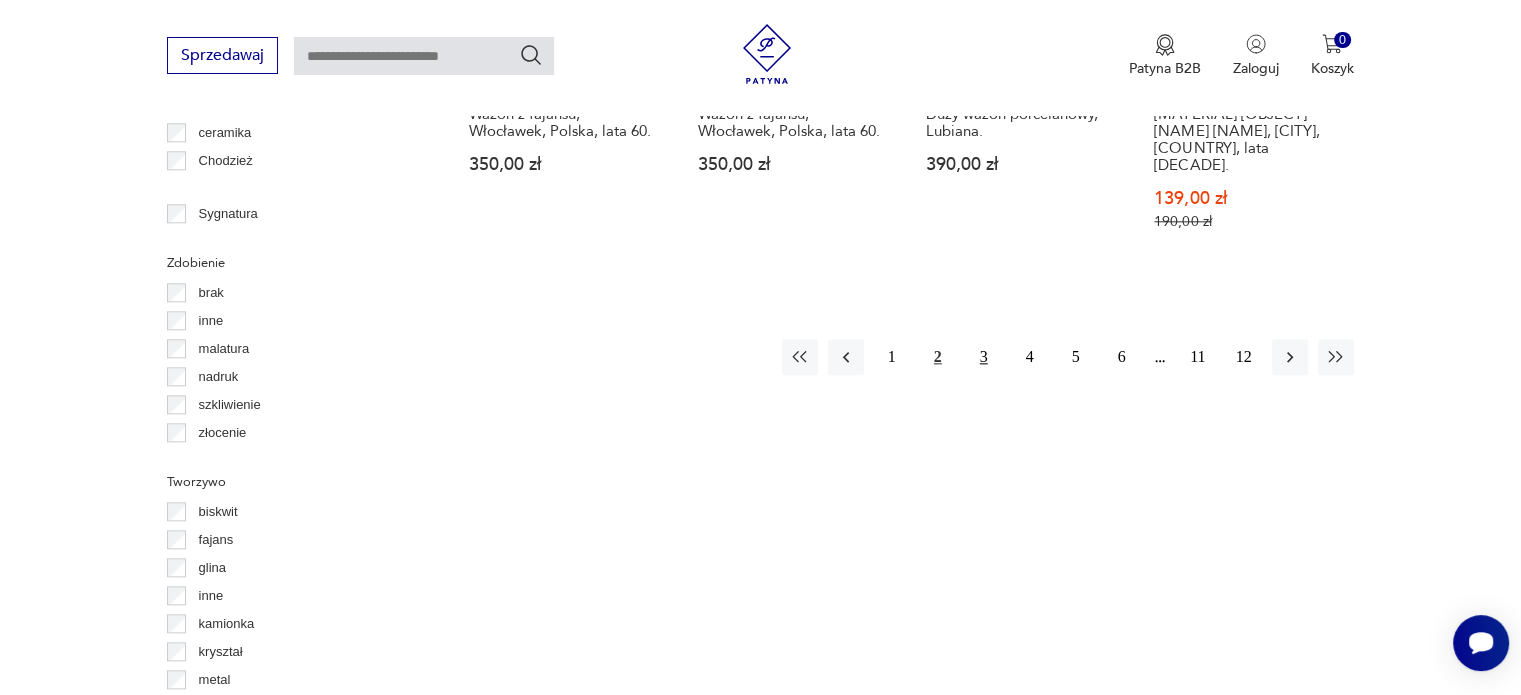 click on "3" at bounding box center (984, 357) 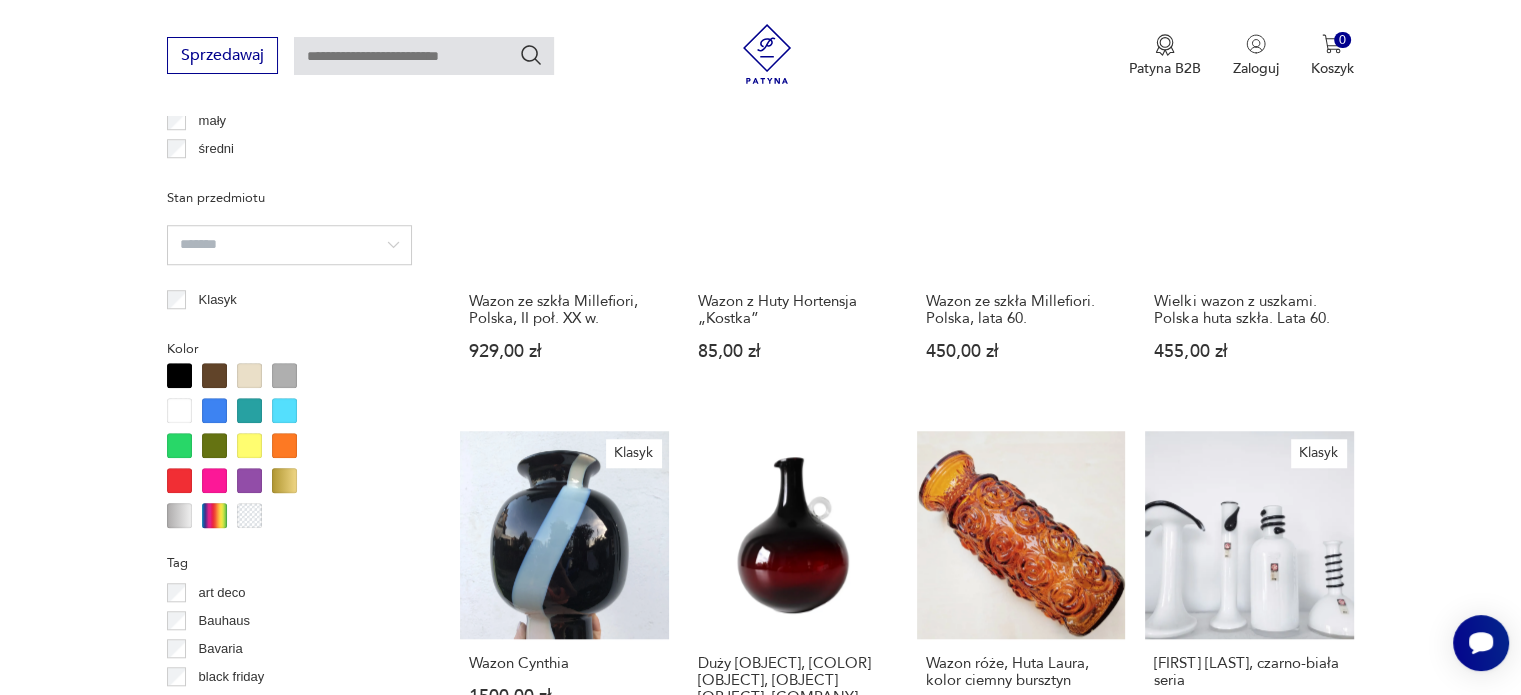 scroll, scrollTop: 1930, scrollLeft: 0, axis: vertical 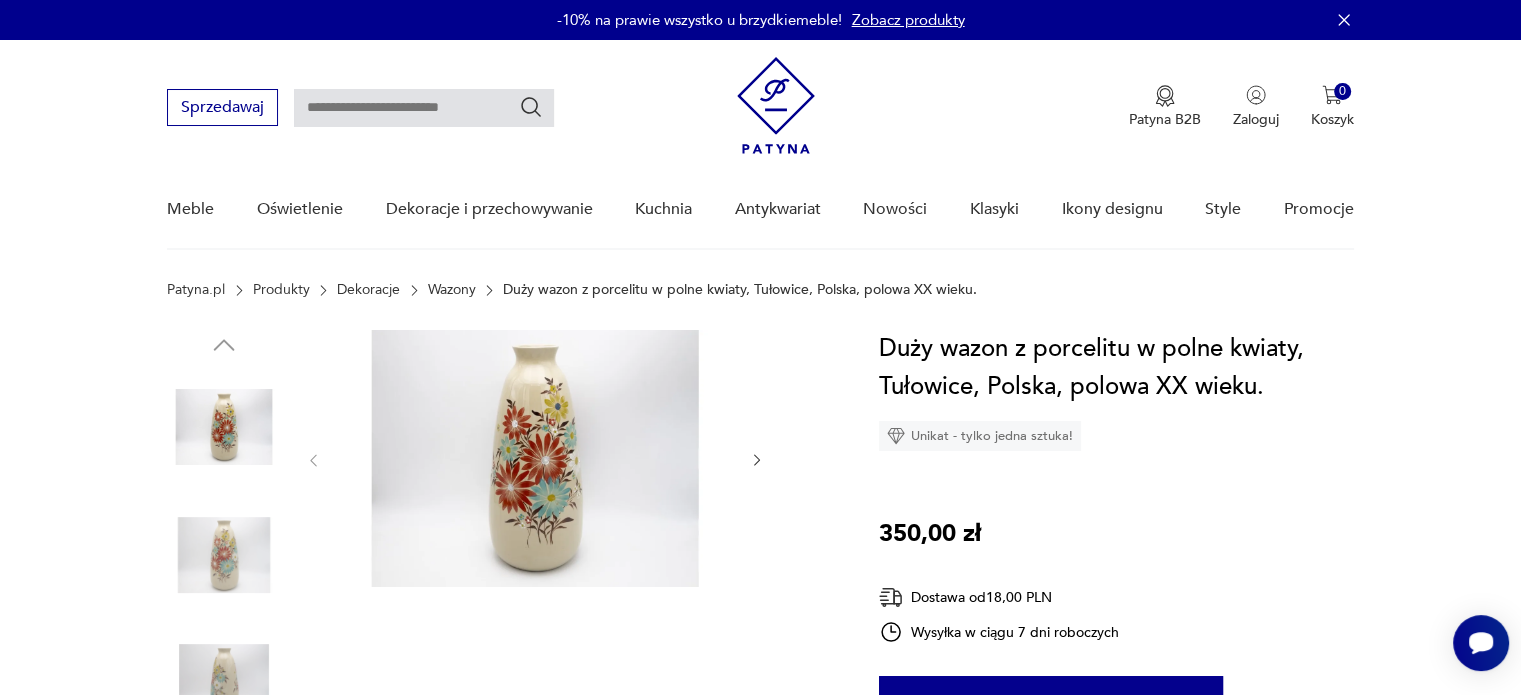 click at bounding box center [535, 458] 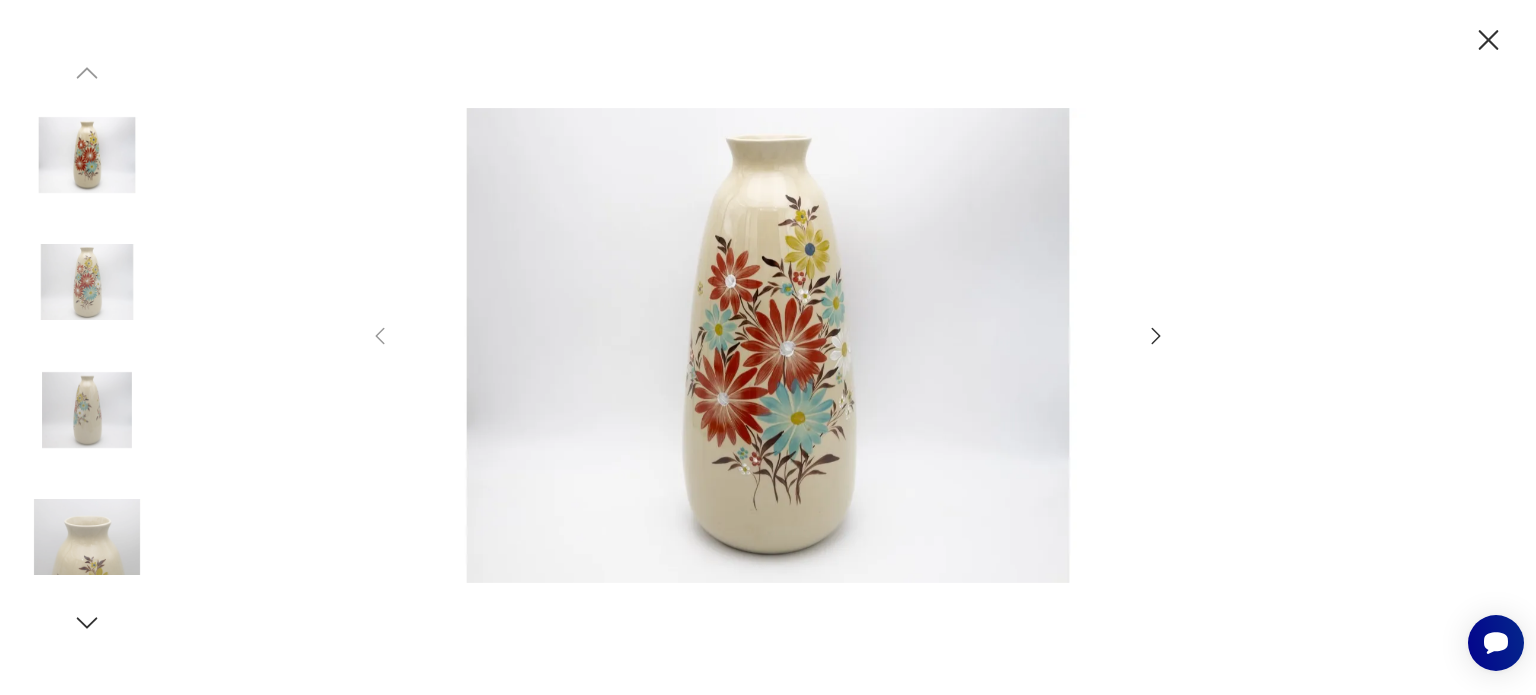 click at bounding box center [1156, 336] 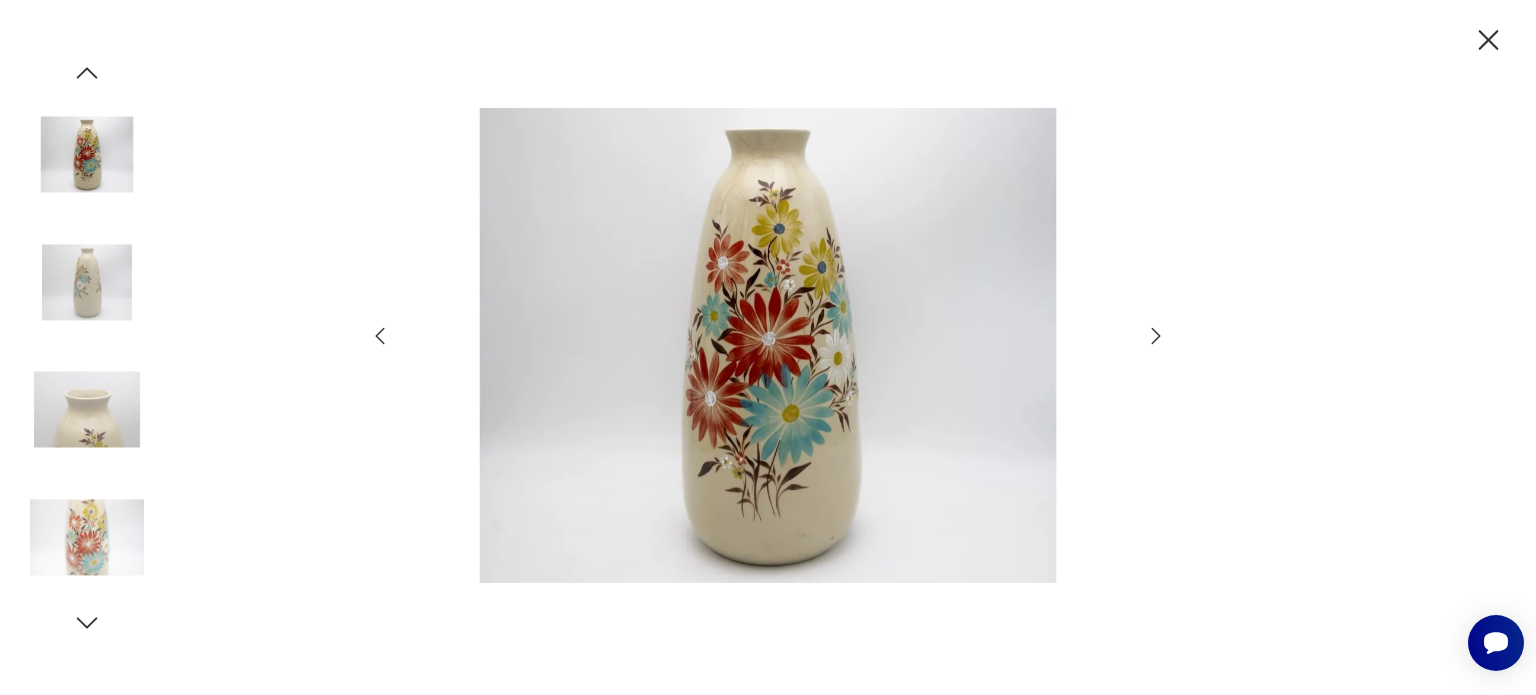 click at bounding box center [1156, 336] 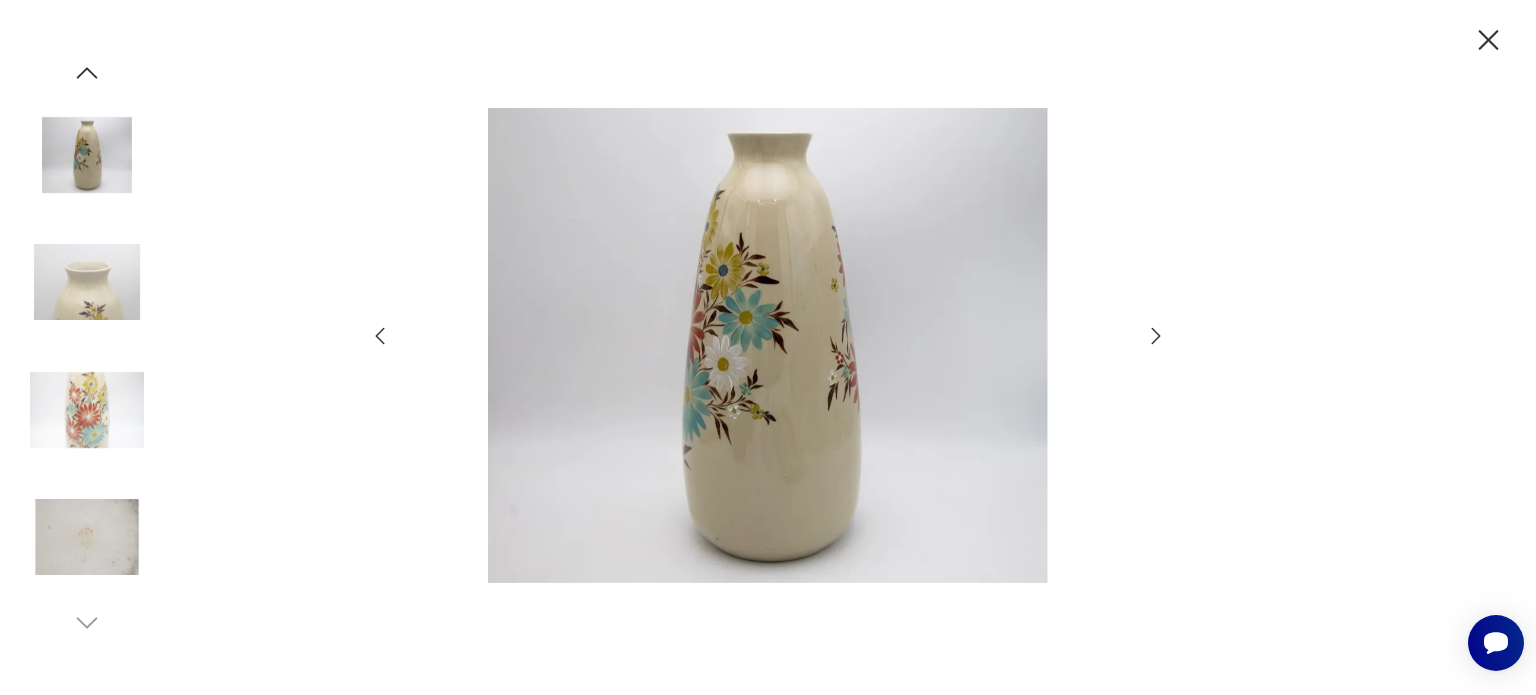 click at bounding box center [1156, 336] 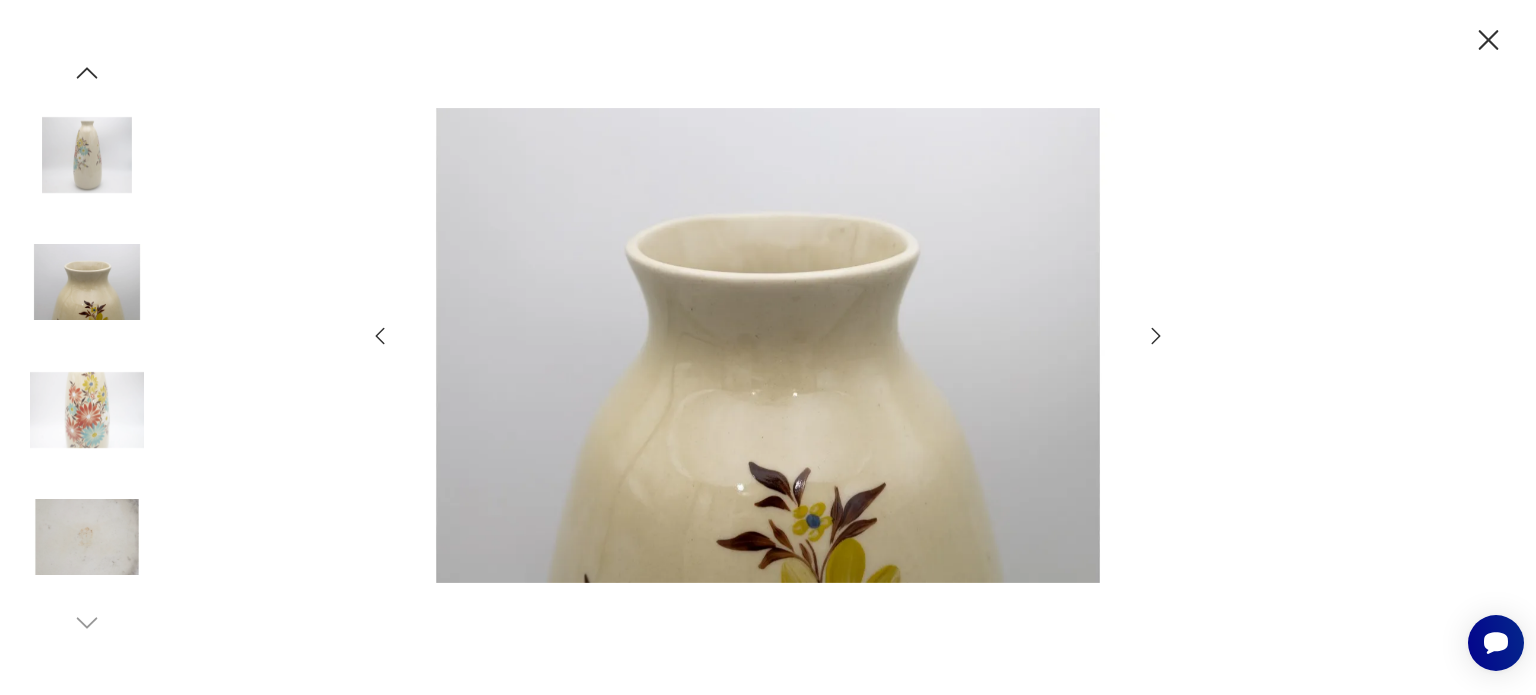 click at bounding box center (1156, 336) 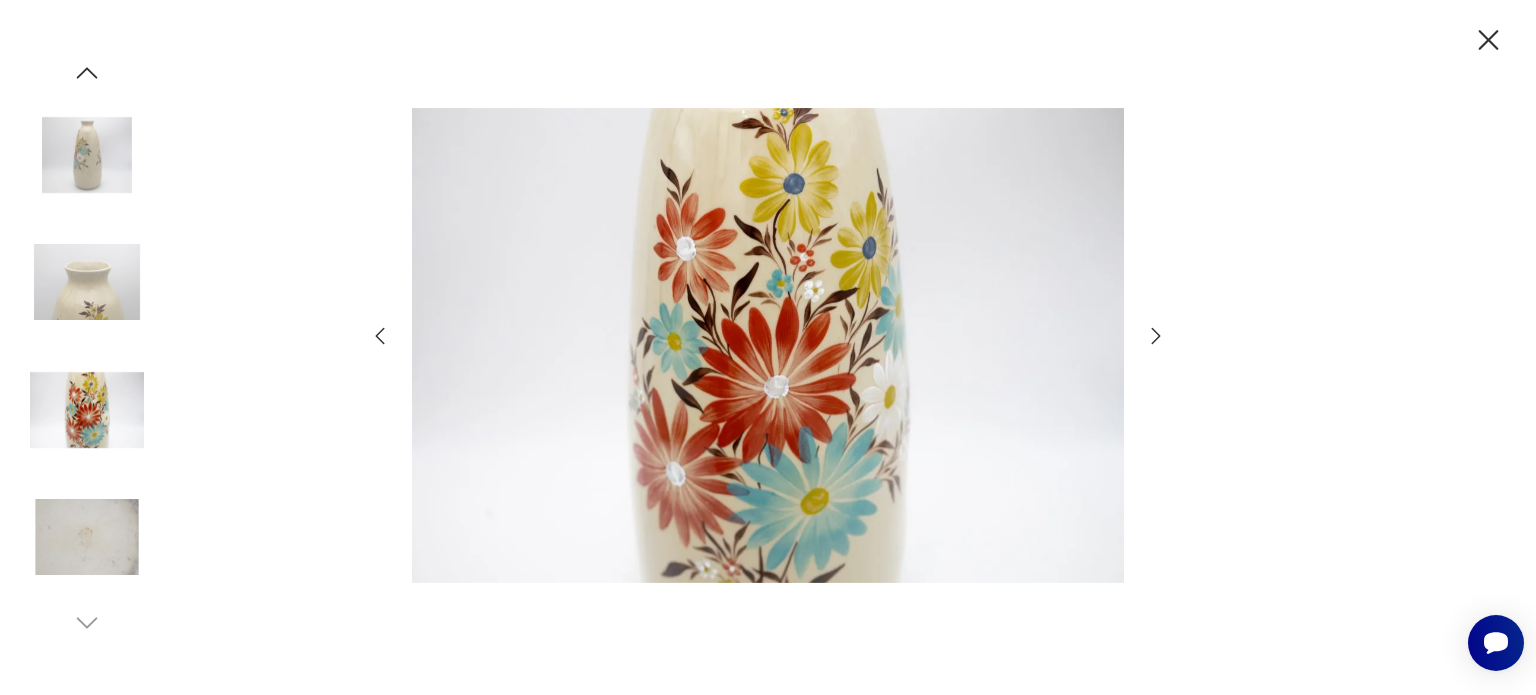 click at bounding box center (1156, 336) 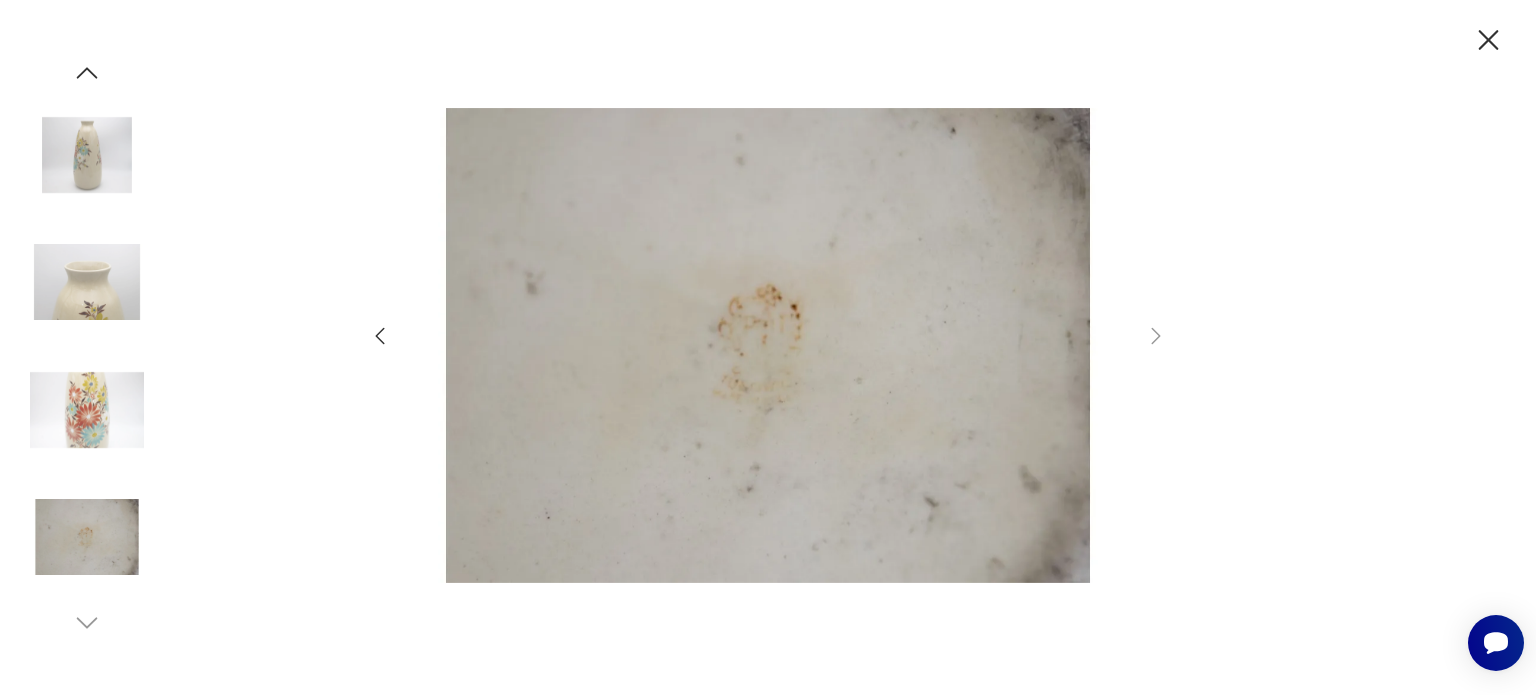click at bounding box center (1488, 40) 